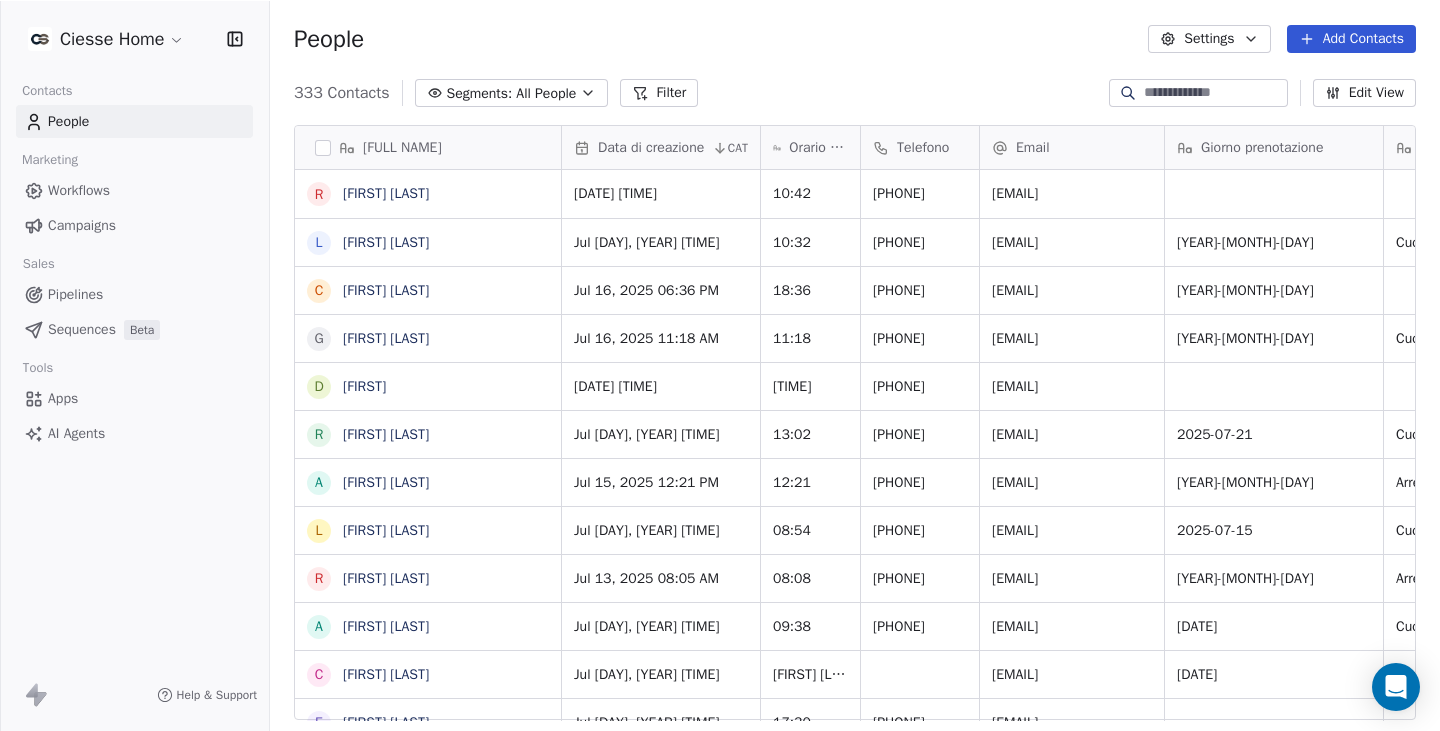 scroll, scrollTop: 0, scrollLeft: 0, axis: both 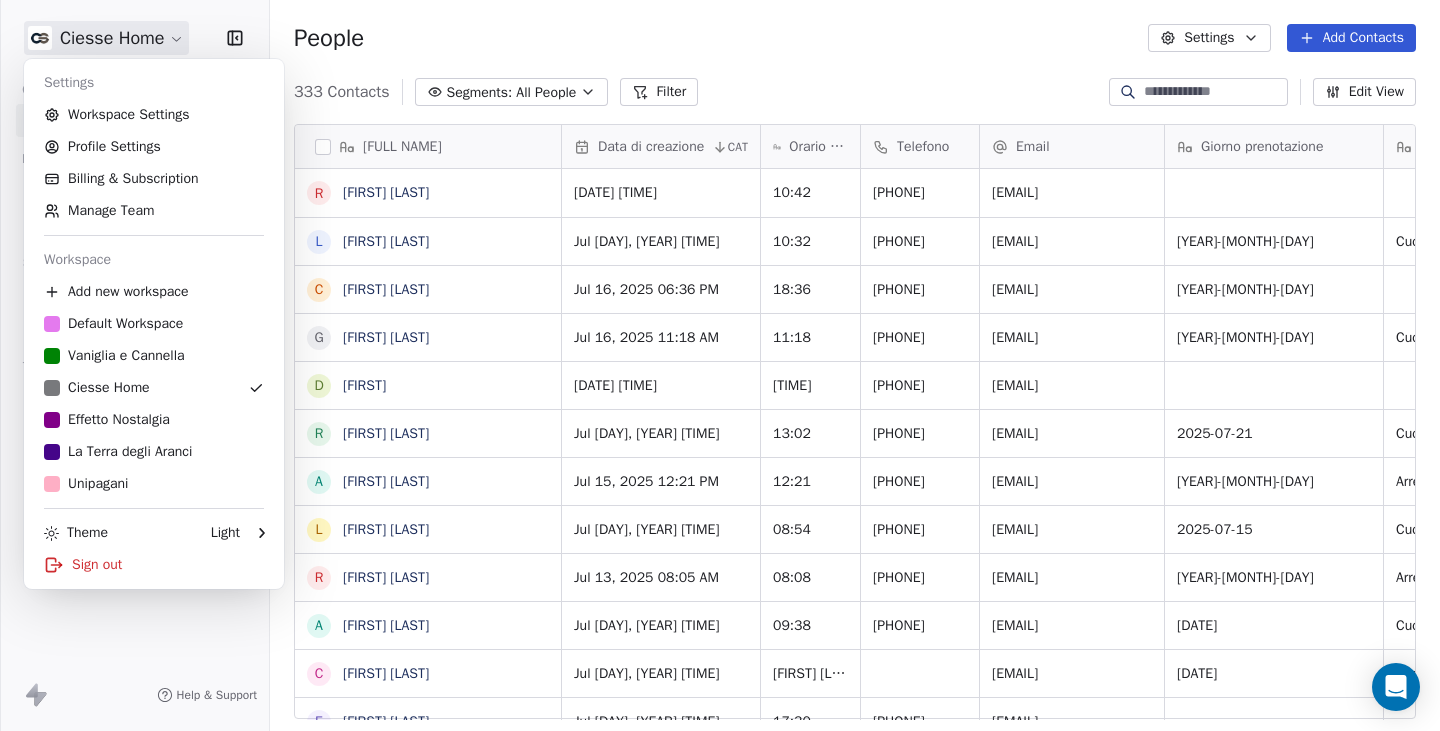 click on "Nome completo R [FIRST] [LAST] L [FIRST] [LAST] C [FIRST] [LAST] G [FIRST] [LAST] D [FIRST] [LAST] R [FIRST] [LAST] a [FIRST] [LAST] L [FIRST] [LAST] R [FIRST] [LAST] A [FIRST] [LAST] C [FIRST] [LAST] E [FIRST] [LAST] L [FIRST] [LAST] l [FIRST] [LAST] A [FIRST] [LAST] C [FIRST] [LAST] G [FIRST] [LAST] S [FIRST] [LAST] A [FIRST] [LAST] D [FIRST] [LAST] T [FIRST] [LAST] G [FIRST] [LAST] A [FIRST] [LAST] M [FIRST] [LAST] r [FIRST] [LAST] E [FIRST] [LAST] Data di creazione CAT Orario di creazione Telefono Email Giorno prenotazione Interessato a... Orario prenotazione Tags Status Jul 17, 2025 10:42 AM 10:42 [PHONE] [EMAIL] Download catalogo Jul 17, 2025 10:32 AM 10:32 Cucina" at bounding box center [720, 365] 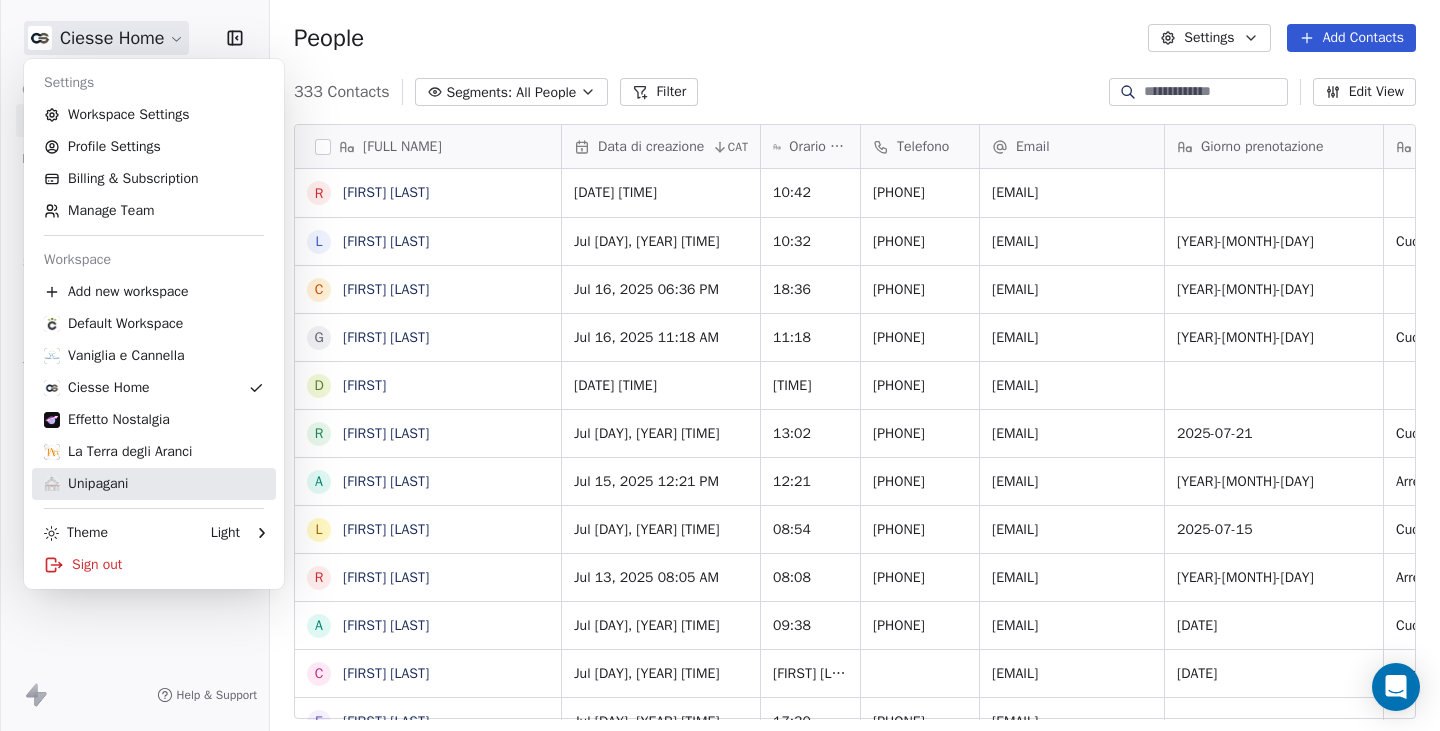 click on "Unipagani" at bounding box center [154, 484] 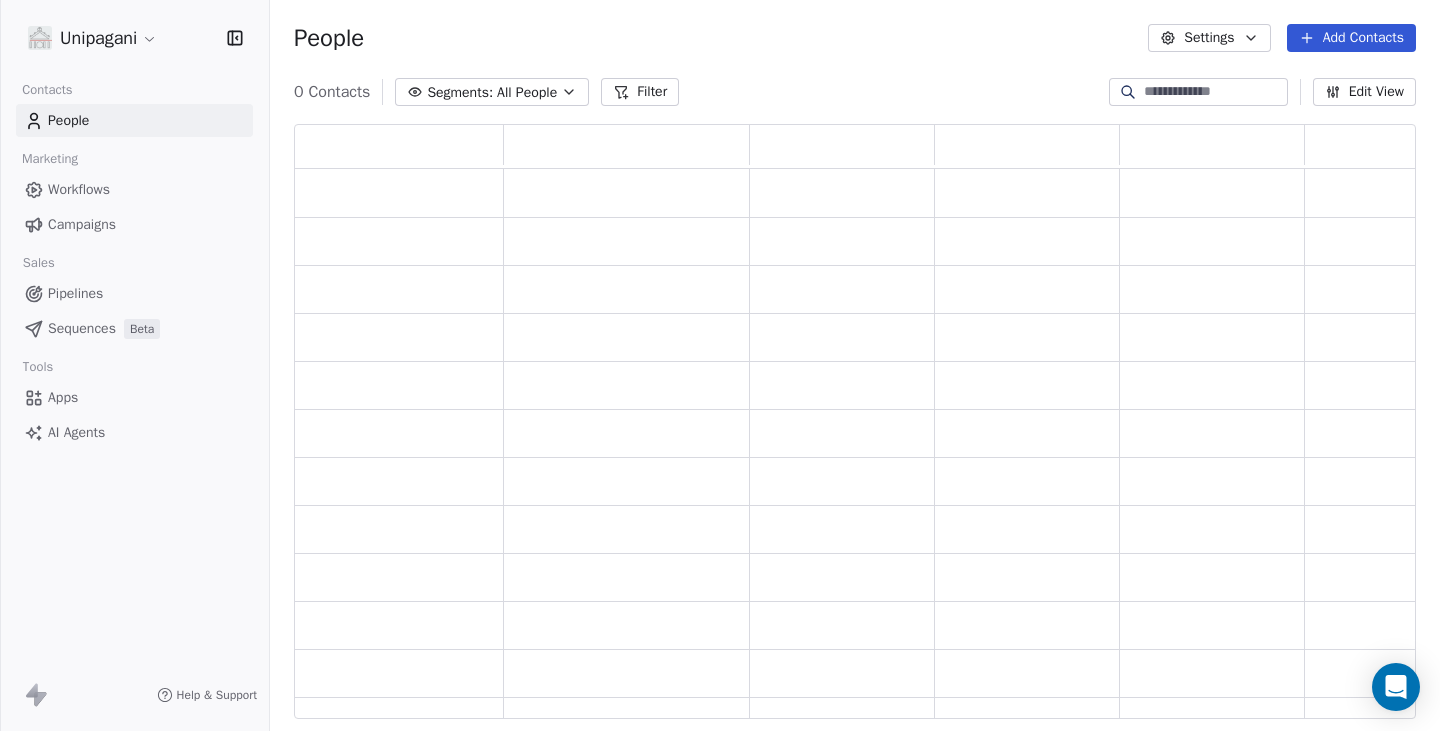 scroll, scrollTop: 15, scrollLeft: 16, axis: both 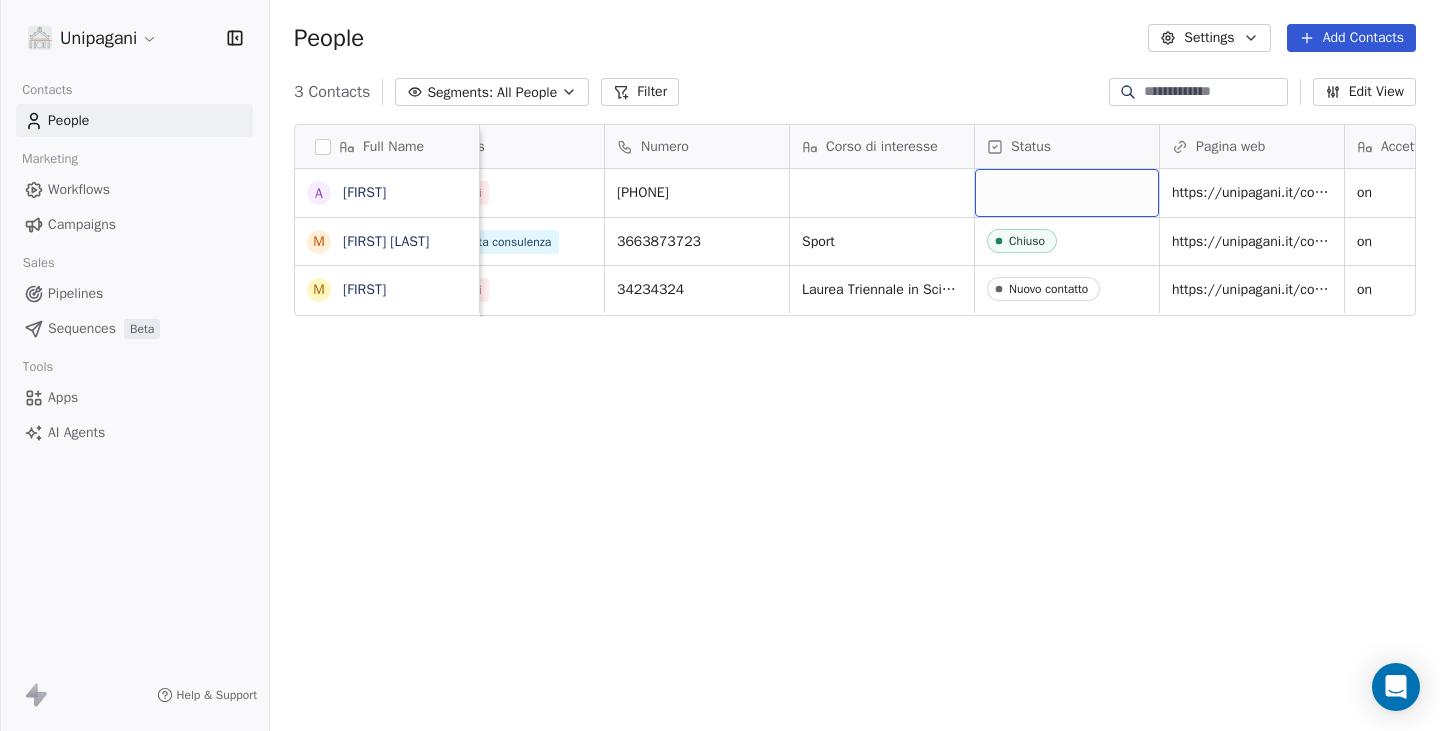 click at bounding box center [1067, 193] 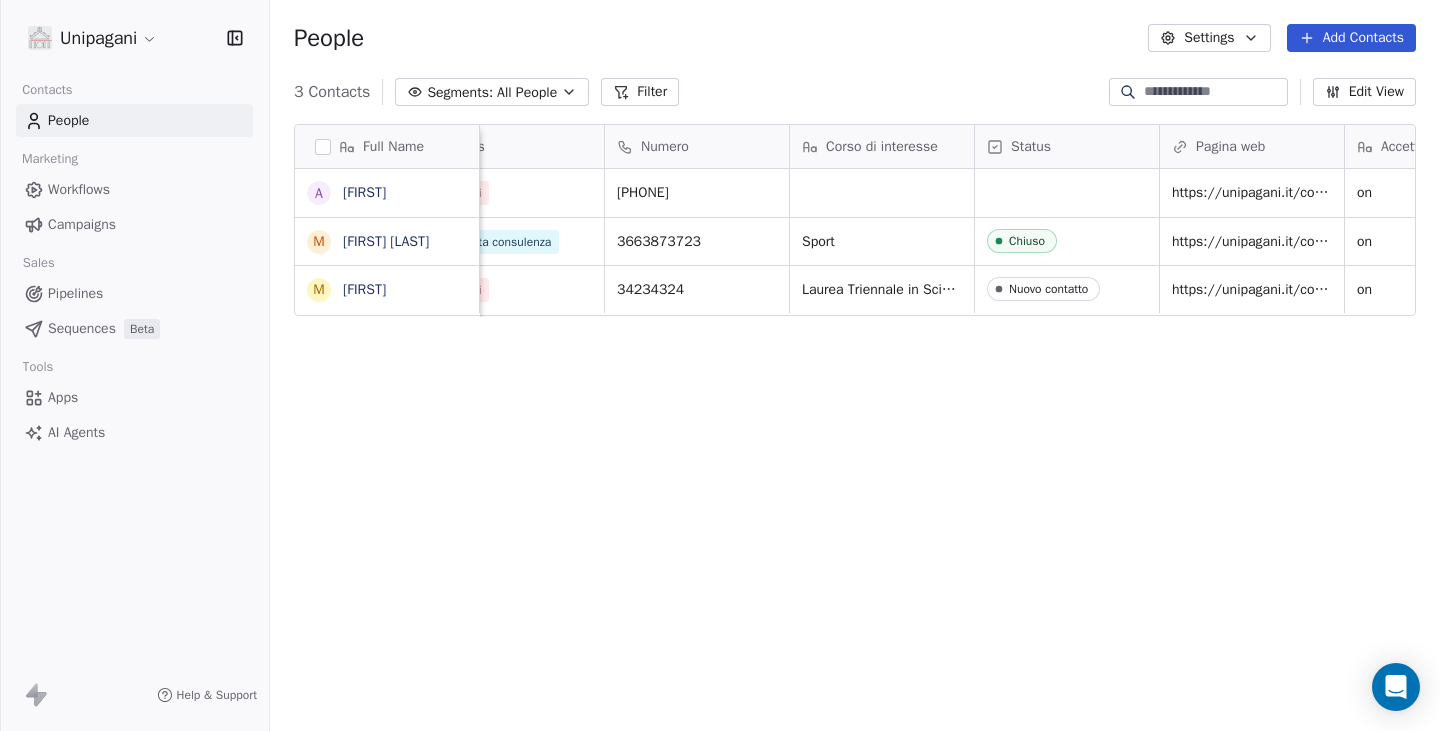 click on "Unipagani Contacts People Marketing Workflows Campaigns Sales Pipelines Sequences Beta Tools Apps AI Agents Help & Support People Settings Add Contacts 3 Contacts Segments: All People Filter Edit View Tag Add to Sequence Export Full Name A [FIRST] [LAST] M [FIRST] [LAST] M [FIRST] Creazione contatto CAT Email Tags Numero Corso di interesse Status Pagina web Accettazione privacy Messaggio Jul 10, 2025 01:33 PM [EMAIL] Contatti [PHONE] https://unipagani.it/contatti/ on Jul 01, 2025 12:33 PM [EMAIL] Richiesta consulenza [PHONE] Sport Chiuso https://unipagani.it/contatti/ on ewfwef Jul 01, 2025 10:13 AM [EMAIL] Contatti [PHONE] Laurea Triennale in Scienze Motorie (L-22) Nuovo contatto https://unipagani.it/contatti/ on fewfwef
To pick up a draggable item, press the space bar.
While dragging, use the arrow keys to move the item.
Press space again to drop the item in its new position, or press escape to cancel." at bounding box center (720, 365) 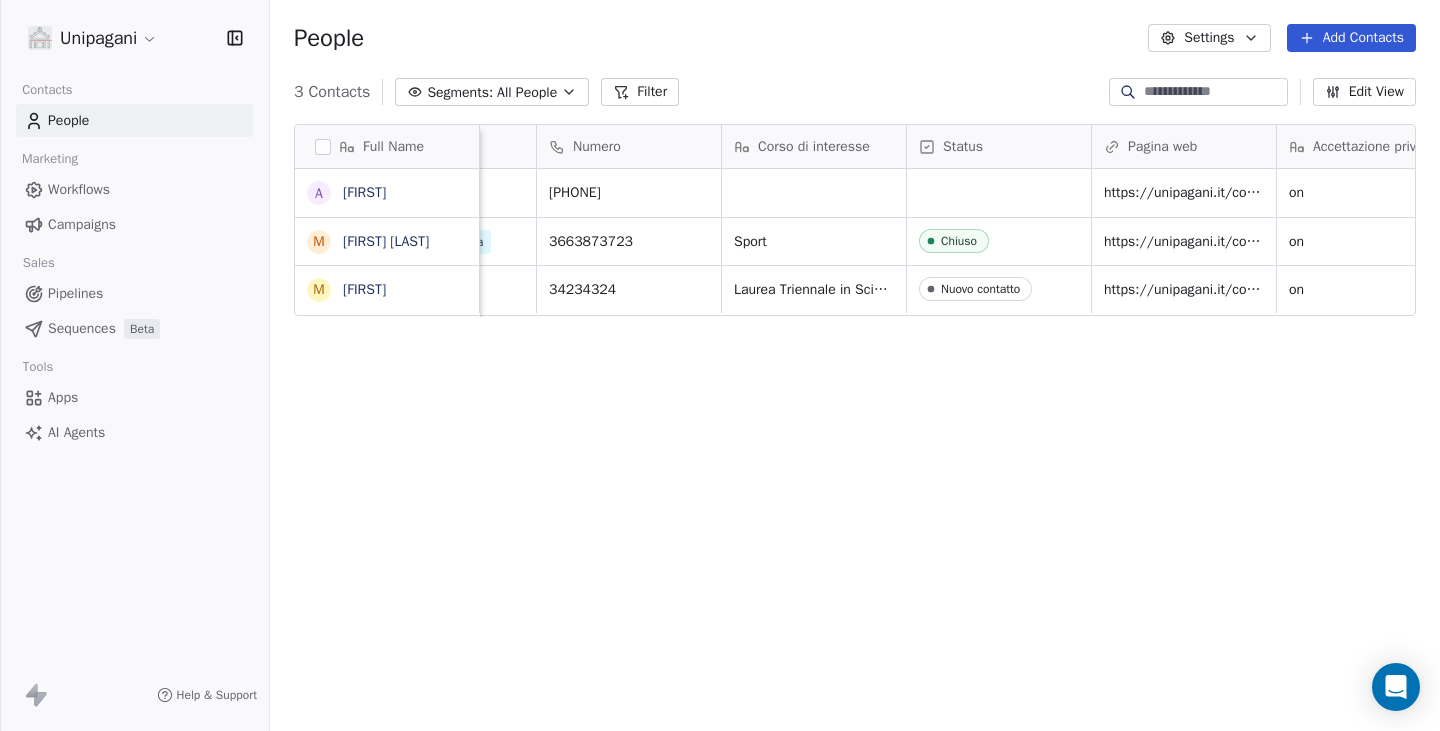 scroll, scrollTop: 0, scrollLeft: 504, axis: horizontal 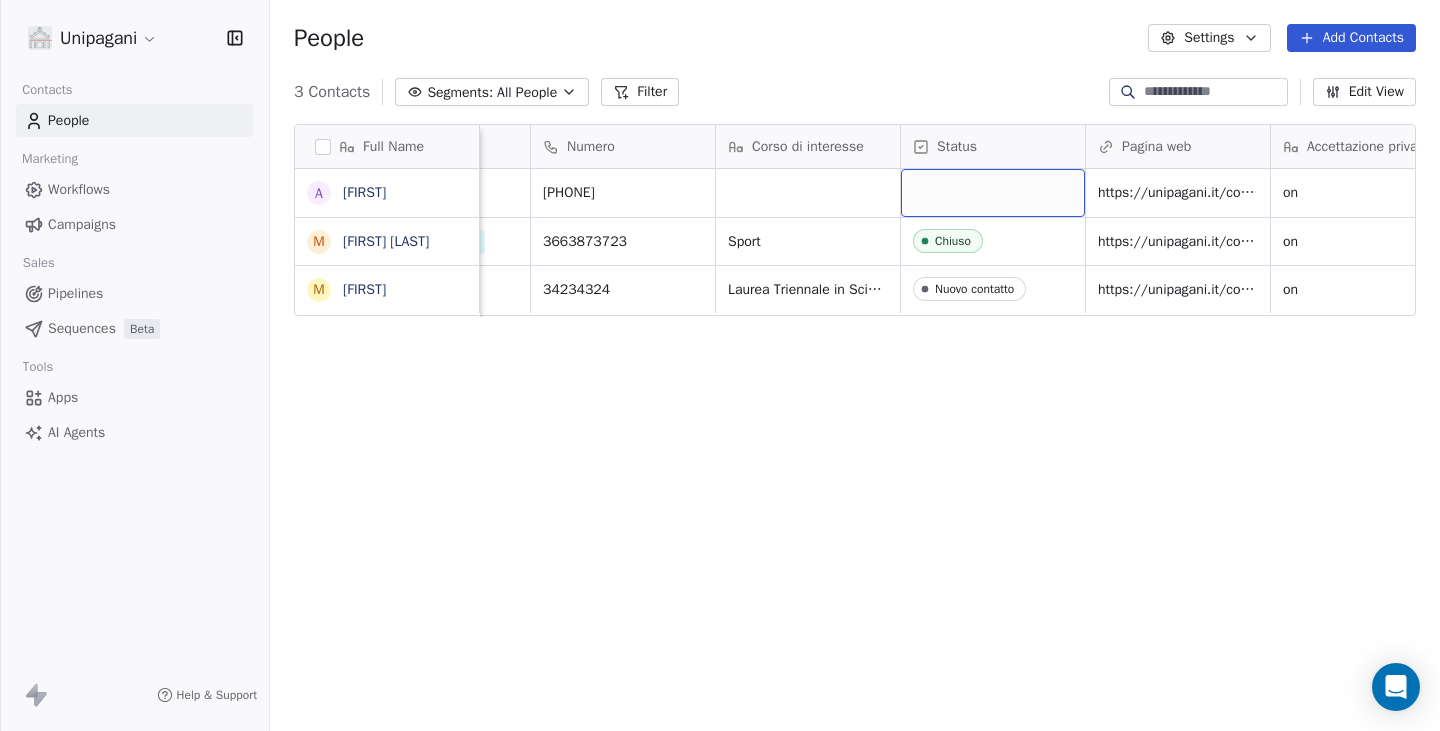 click at bounding box center [993, 193] 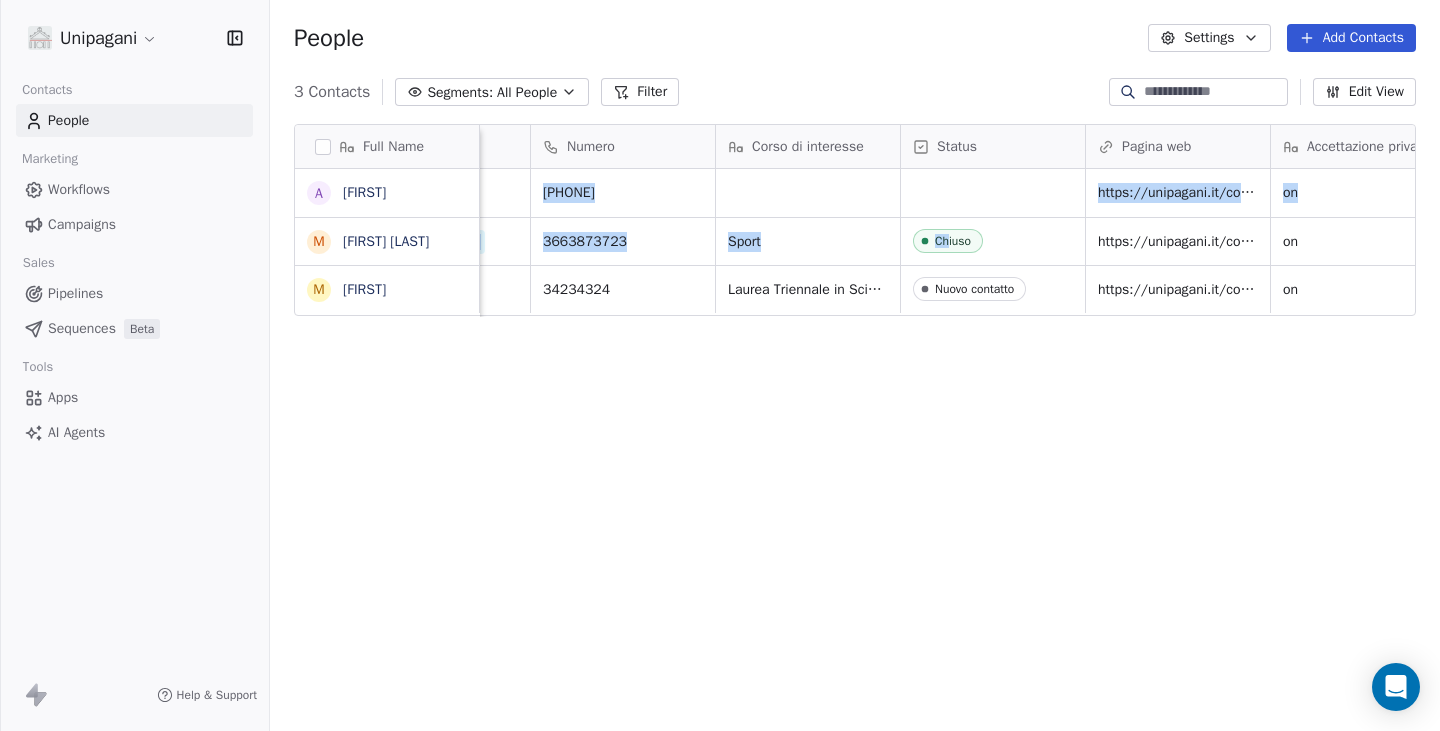 drag, startPoint x: 819, startPoint y: 445, endPoint x: 949, endPoint y: 231, distance: 250.3917 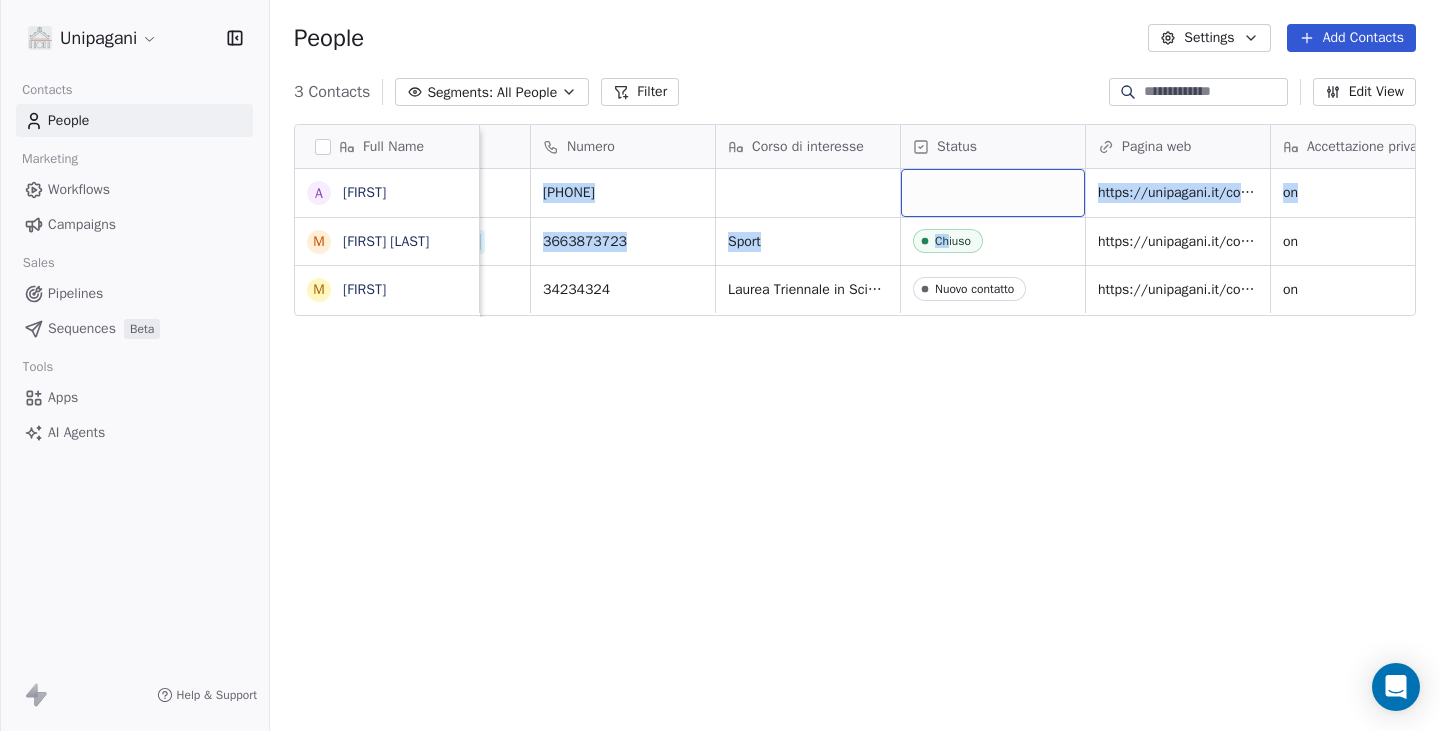 click at bounding box center (993, 193) 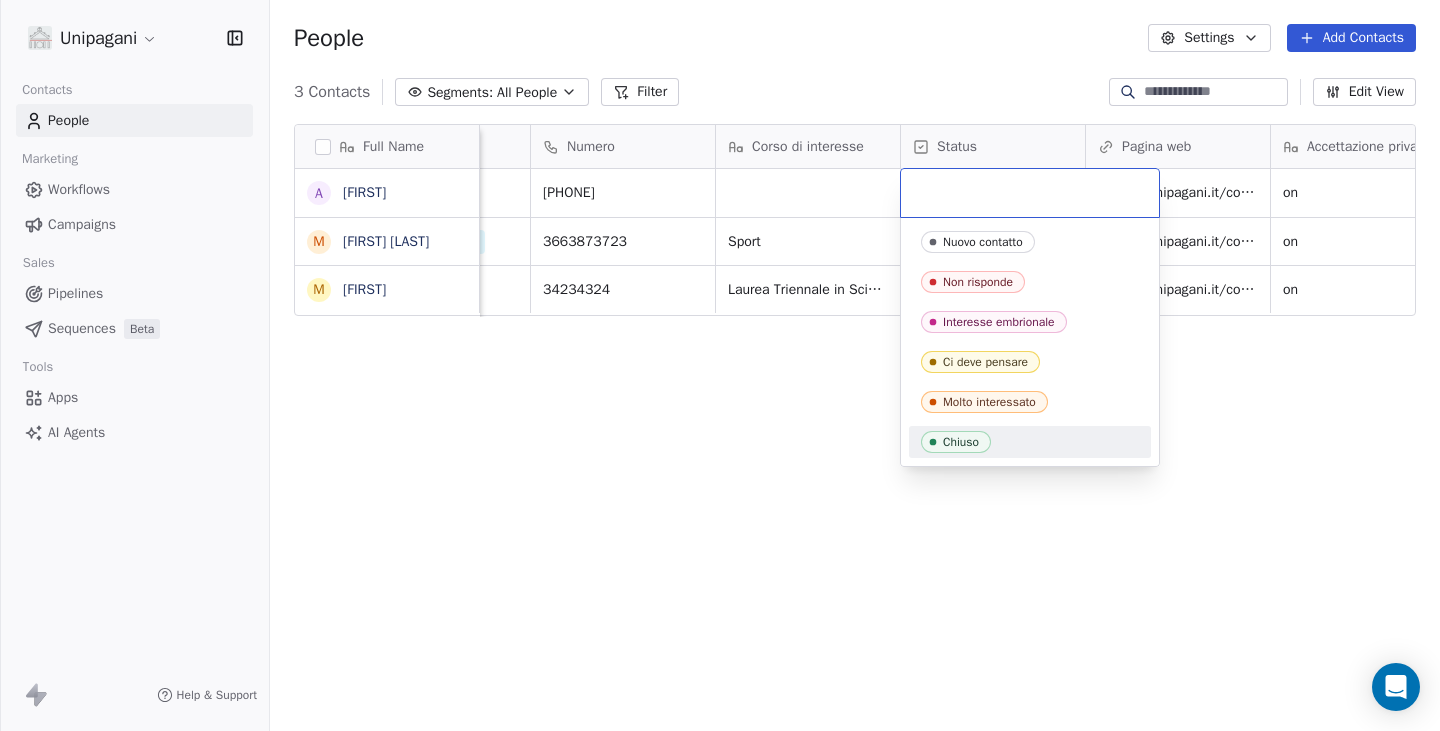 click on "Chiuso" at bounding box center (1030, 442) 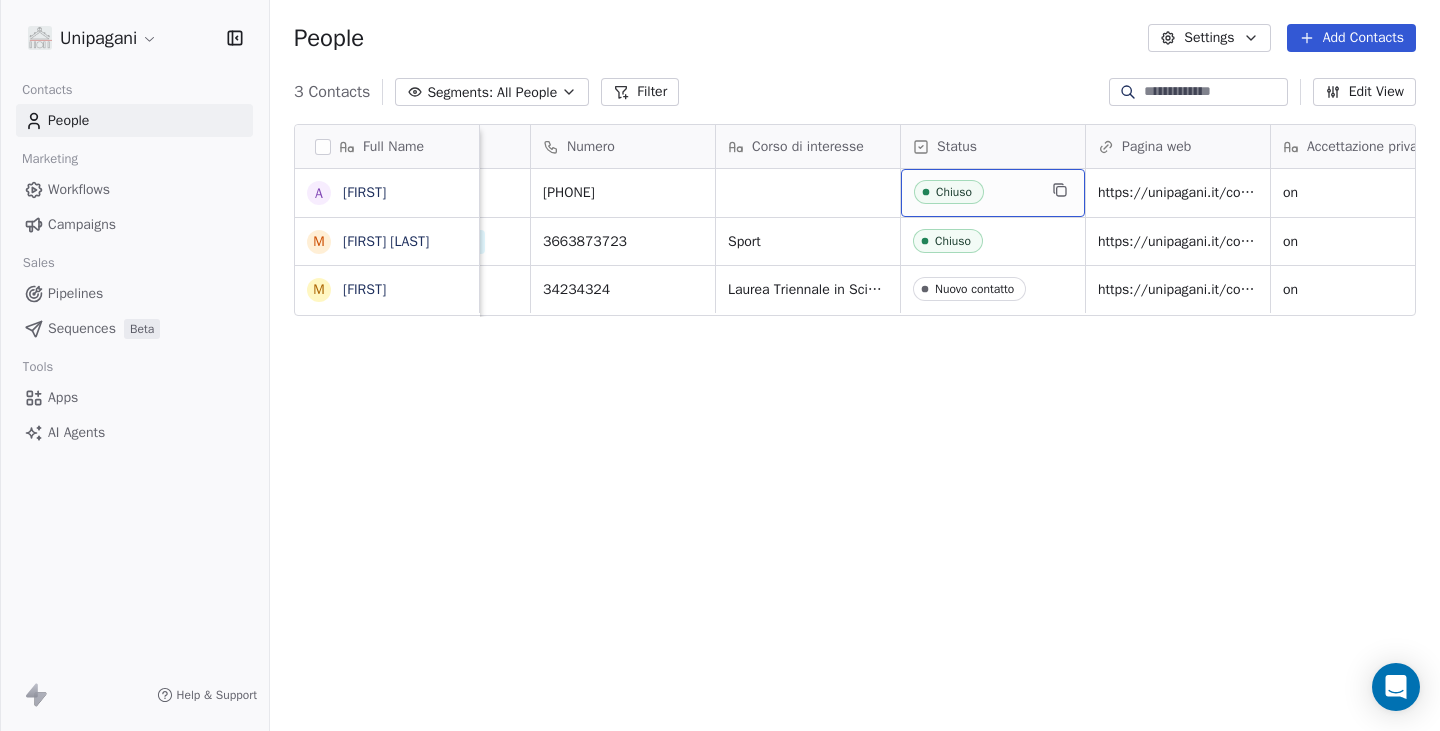 click on "Chiuso" at bounding box center (975, 193) 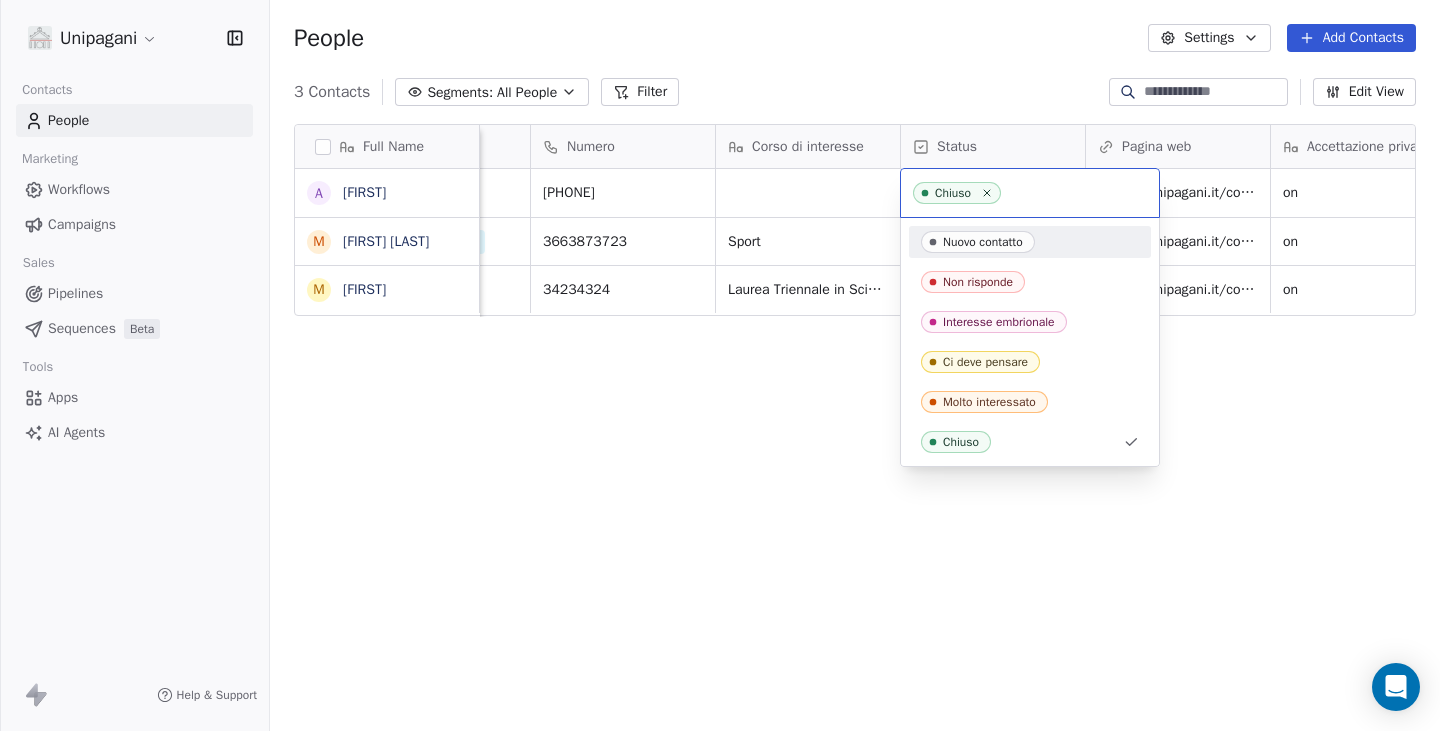 click on "Nuovo contatto" at bounding box center [983, 242] 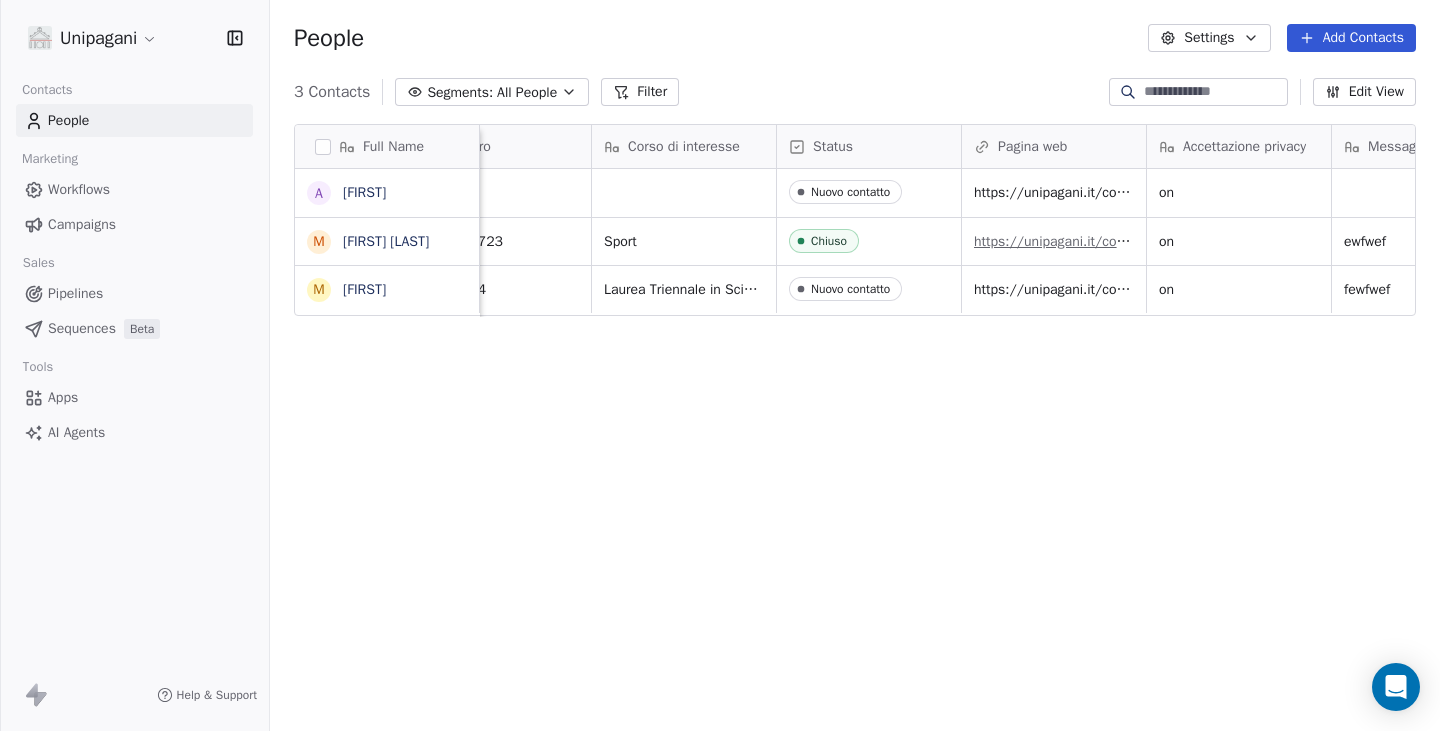 scroll, scrollTop: 0, scrollLeft: 629, axis: horizontal 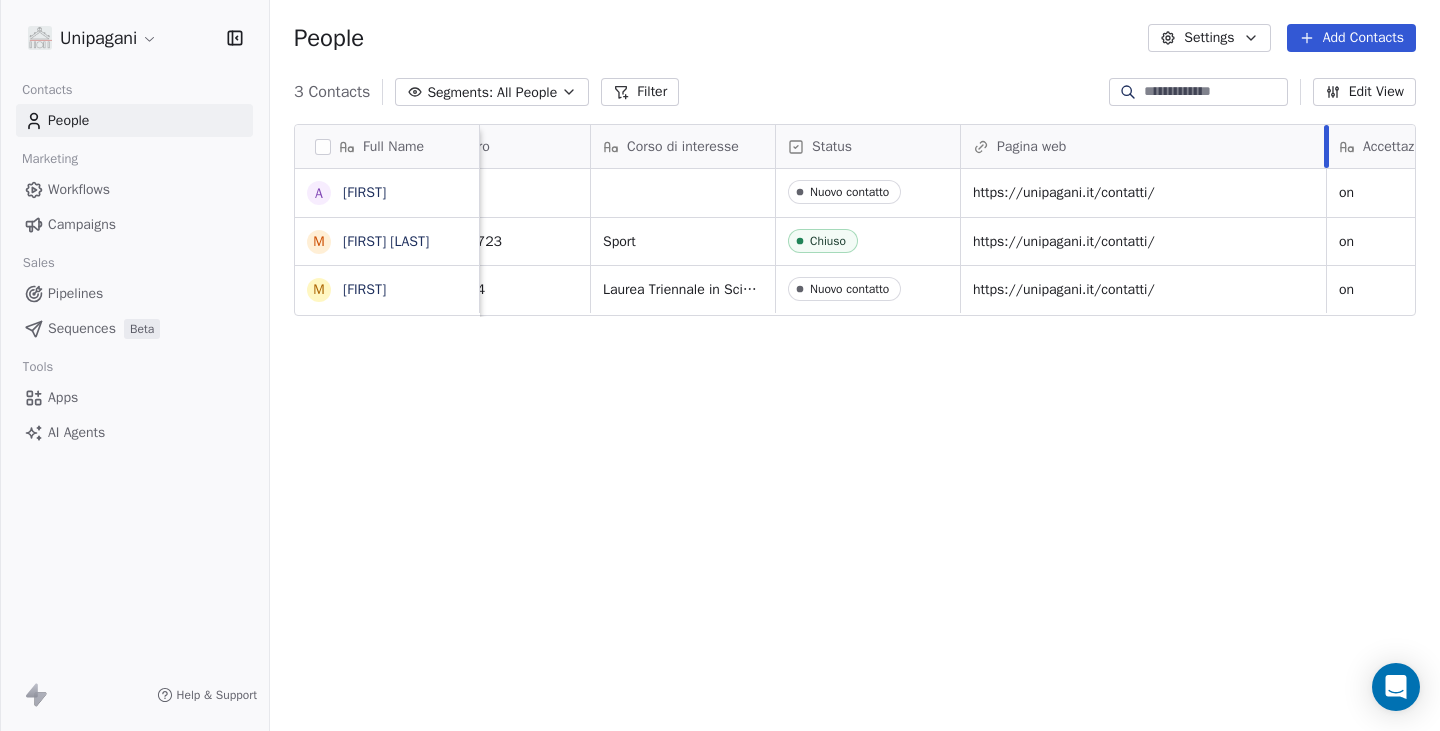 drag, startPoint x: 1145, startPoint y: 145, endPoint x: 1324, endPoint y: 151, distance: 179.10052 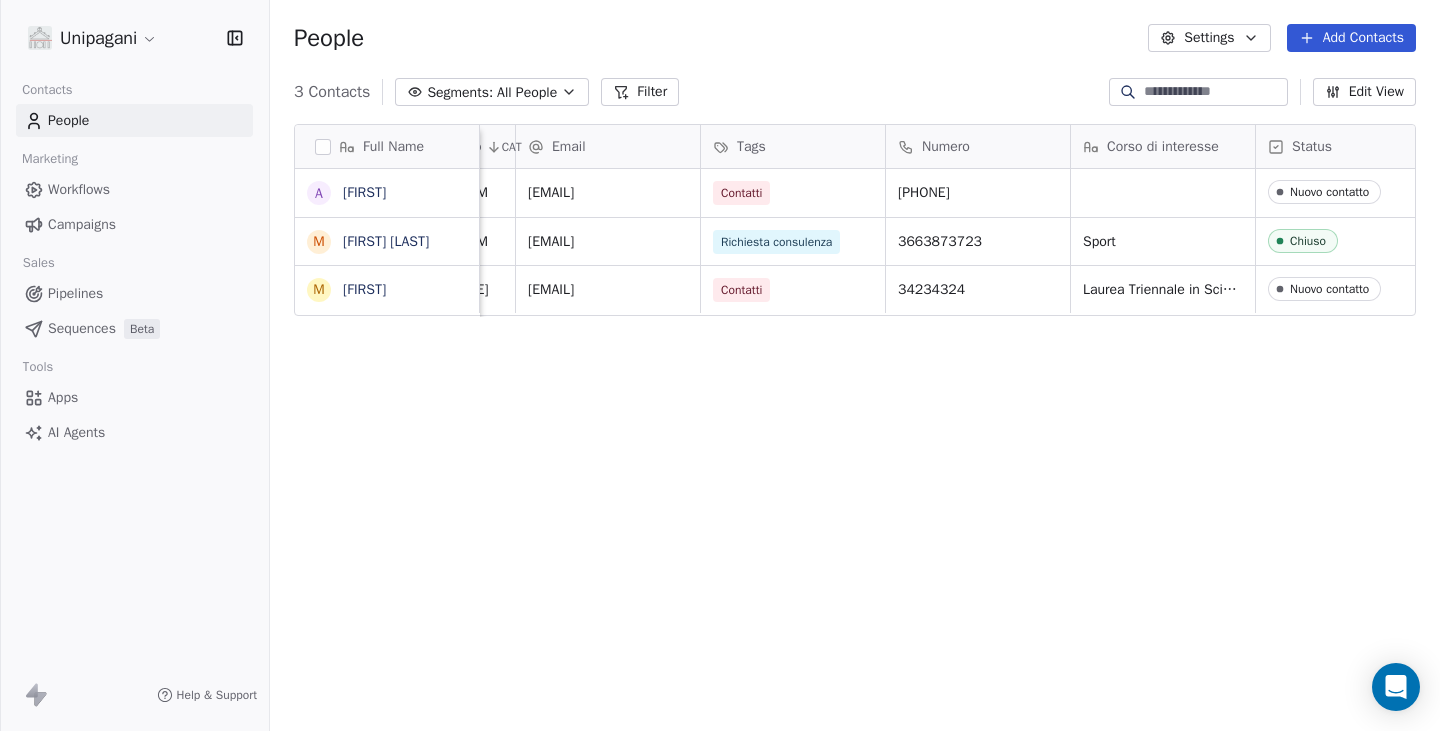 scroll, scrollTop: 15, scrollLeft: 0, axis: vertical 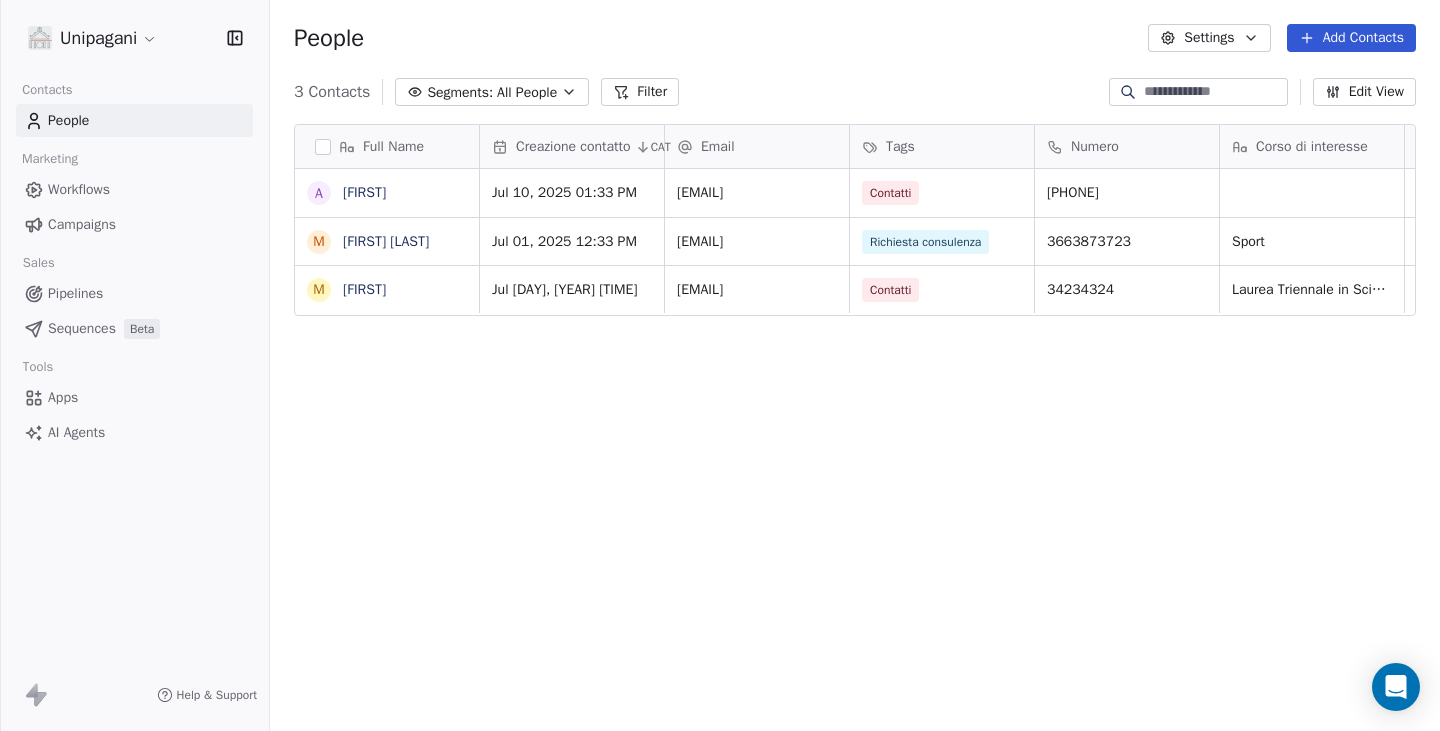 click on "Full Name A [FIRST] [LAST] M [FIRST] [LAST] M [FIRST] Creazione contatto CAT Email Tags Numero Corso di interesse Status Pagina web Accettazione privacy Messaggio Jul 10, 2025 01:33 PM [EMAIL] Contatti [PHONE] Nuovo contatto https://unipagani.it/contatti/ on Jul 01, 2025 12:33 PM [EMAIL] Richiesta consulenza [PHONE] Sport Chiuso https://unipagani.it/contatti/ on ewfwef Jul 01, 2025 10:13 AM [EMAIL] Contatti [PHONE] Laurea Triennale in Scienze Motorie (L-22) Nuovo contatto https://unipagani.it/contatti/ on fewfwef
To pick up a draggable item, press the space bar.
While dragging, use the arrow keys to move the item.
Press space again to drop the item in its new position, or press escape to cancel." at bounding box center [855, 429] 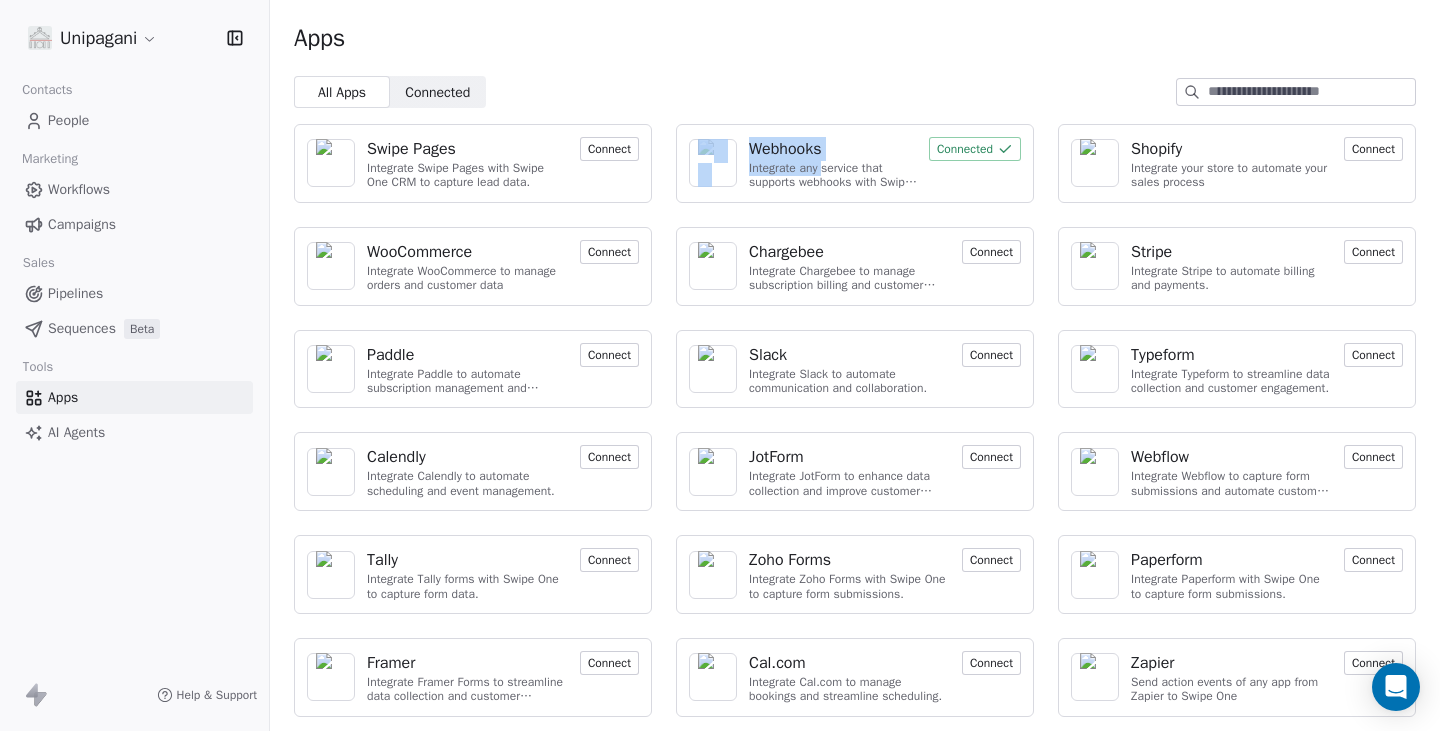 drag, startPoint x: 819, startPoint y: 166, endPoint x: 720, endPoint y: 163, distance: 99.04544 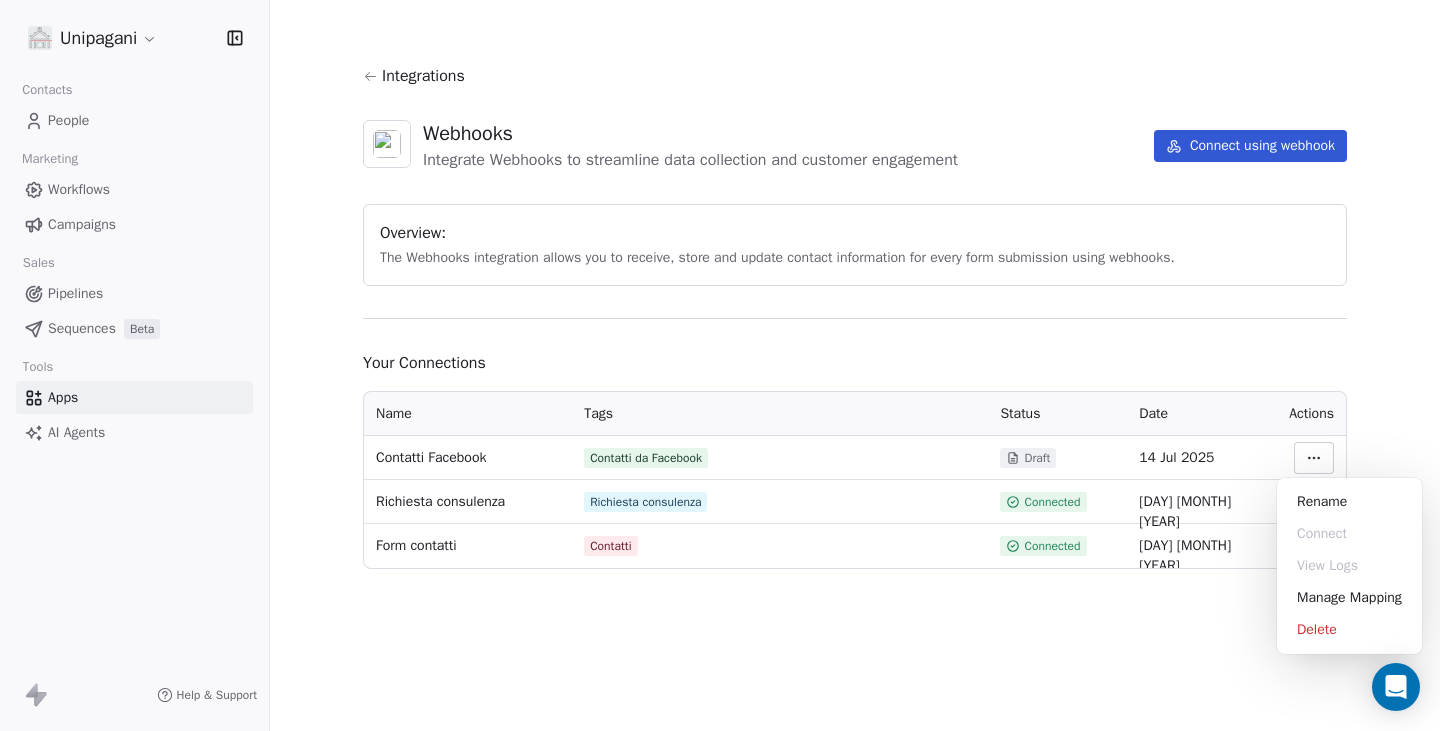 click on "Unipagani Contacts People Marketing Workflows Campaigns Sales Pipelines Sequences Beta Tools Apps AI Agents Help & Support Integrations Webhooks Integrate Webhooks to streamline data collection and customer engagement Connect using webhook Overview: The Webhooks integration allows you to receive, store and update contact information for every form submission using webhooks. Your Connections Name Tags Status Date Actions Contatti Facebook Contatti da Facebook Draft 14 Jul 2025 Richiesta consulenza Richiesta consulenza Connected 01 Jul 2025 Form contatti Contatti Connected 01 Jul 2025 Rename Connect View Logs Manage Mapping Delete" at bounding box center (720, 365) 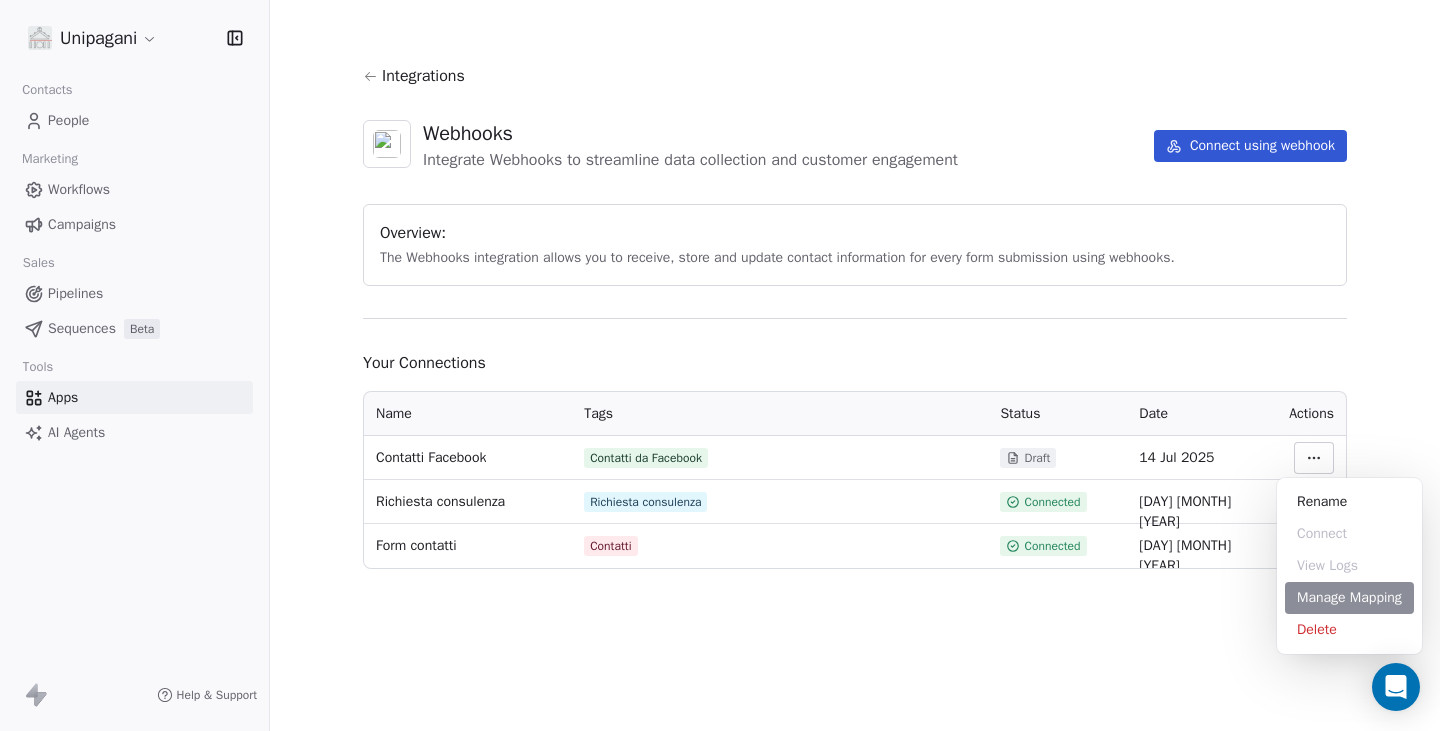 click on "Manage Mapping" at bounding box center (1349, 598) 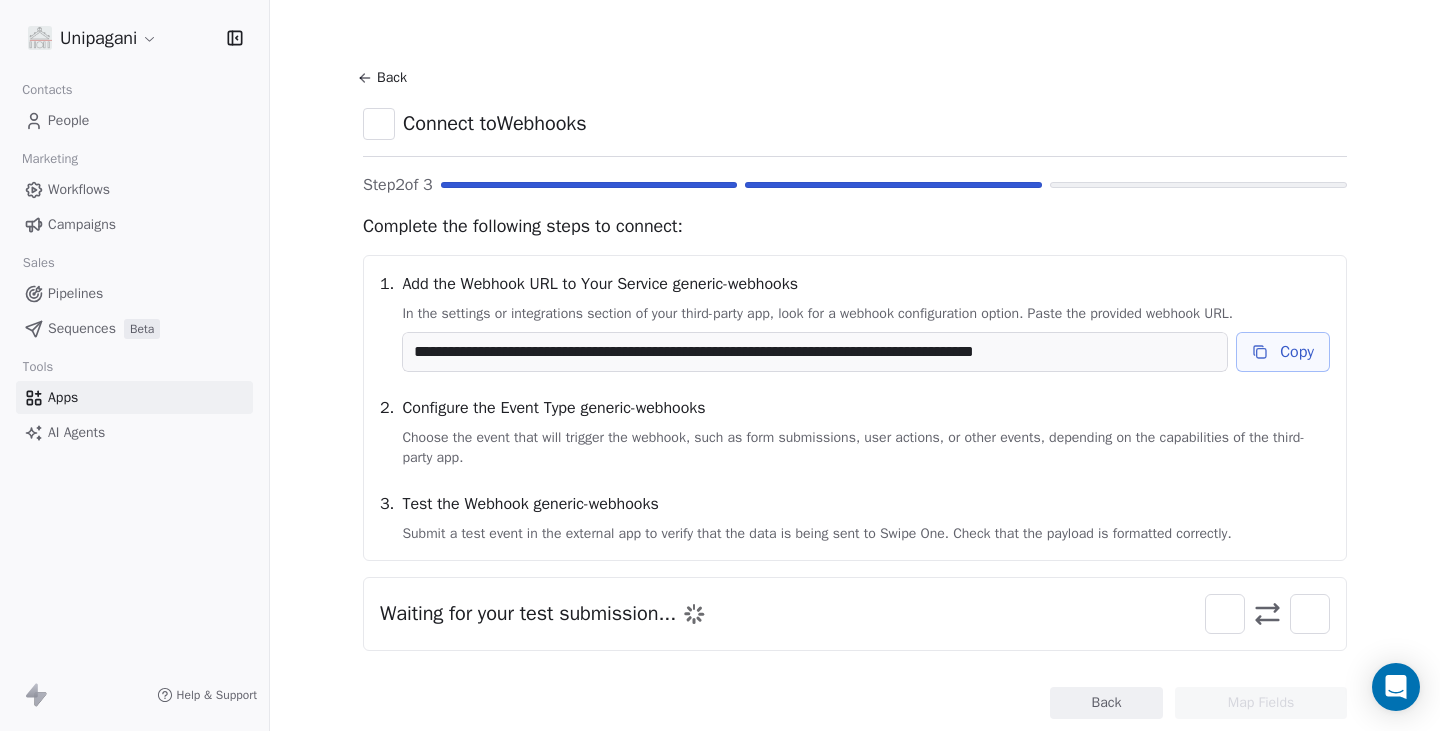 scroll, scrollTop: 52, scrollLeft: 0, axis: vertical 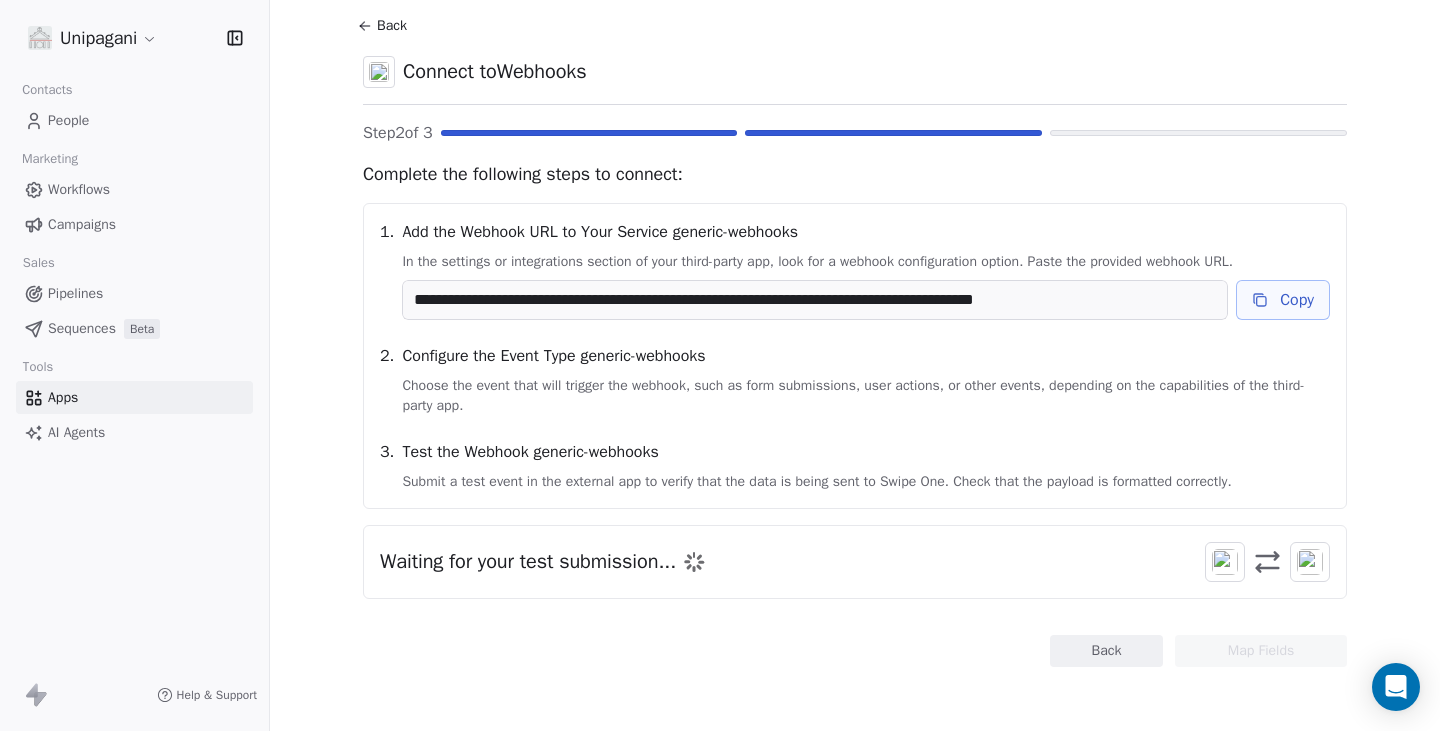 click on "Back" at bounding box center (1106, 651) 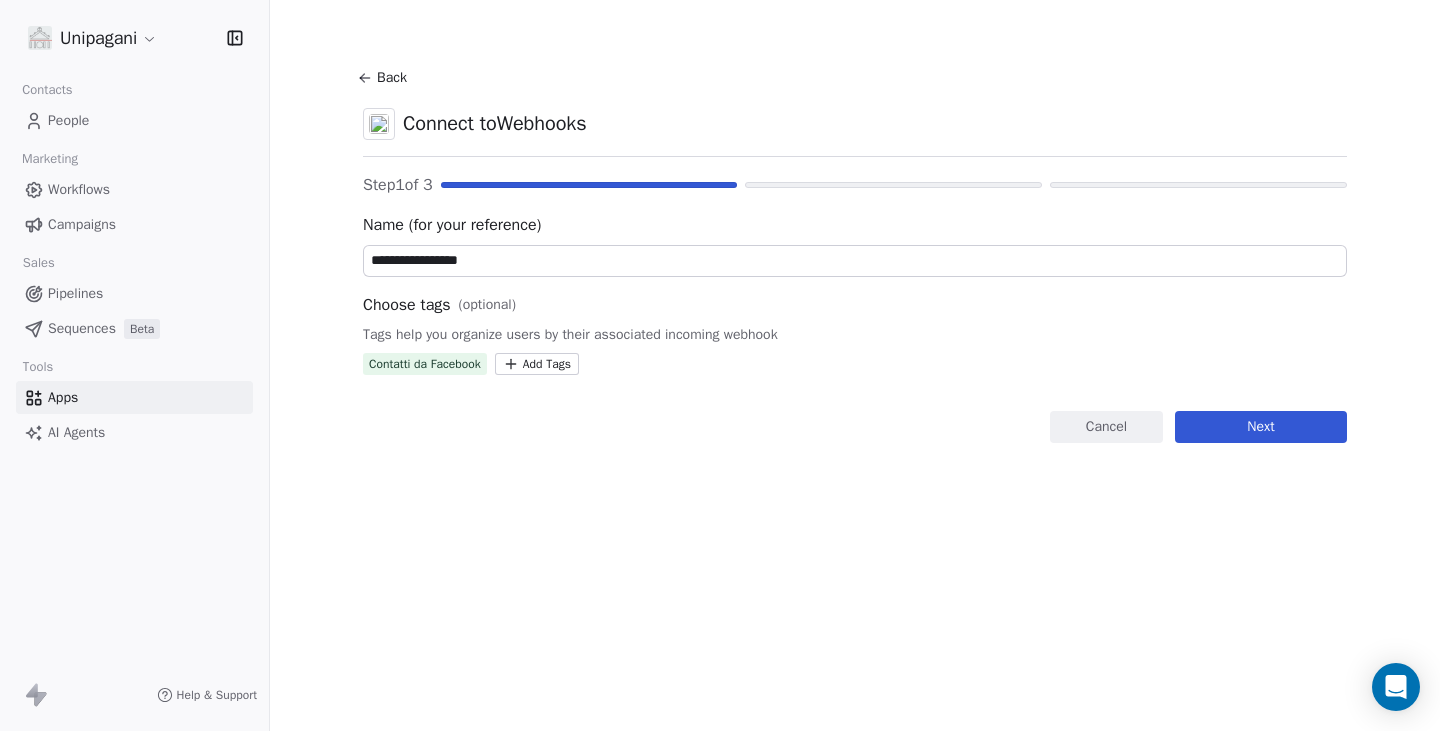 scroll, scrollTop: 0, scrollLeft: 0, axis: both 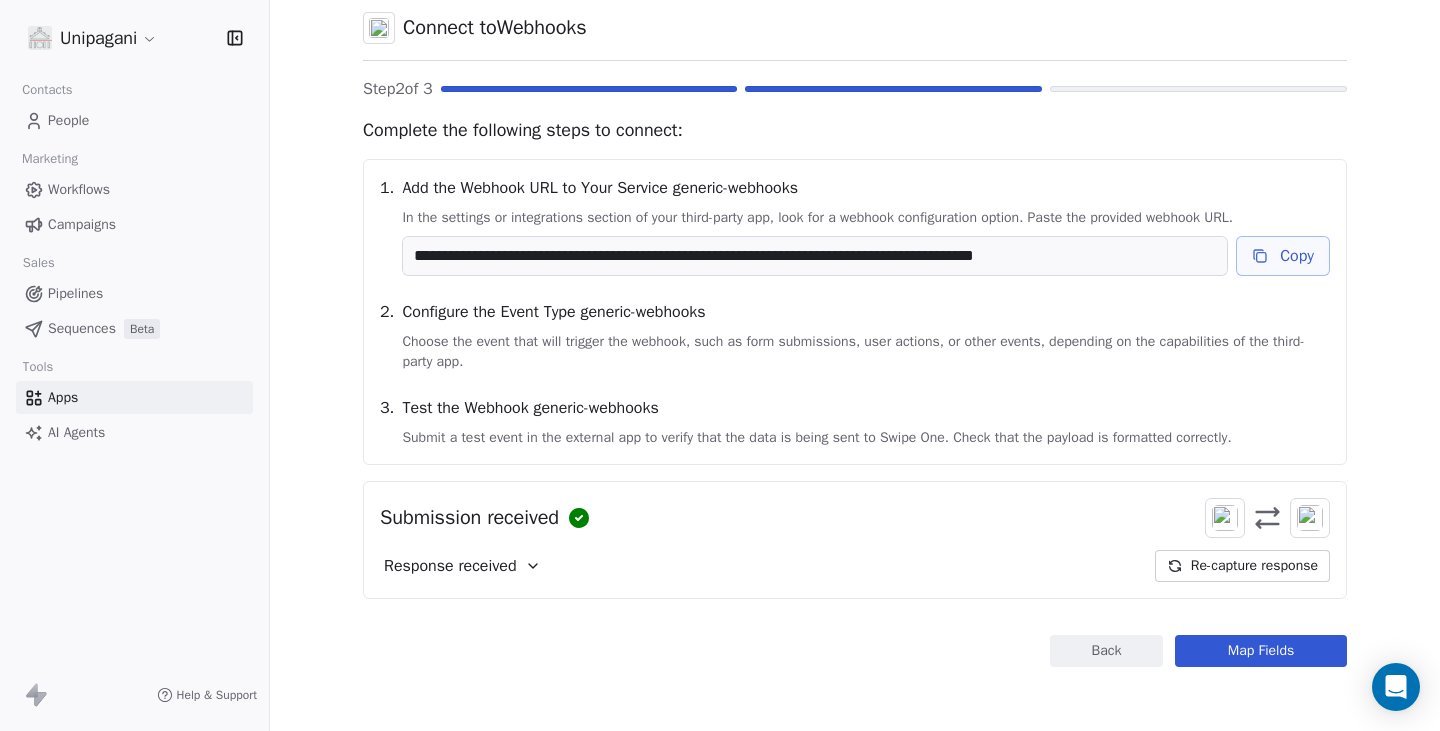 click on "Response received" at bounding box center [450, 566] 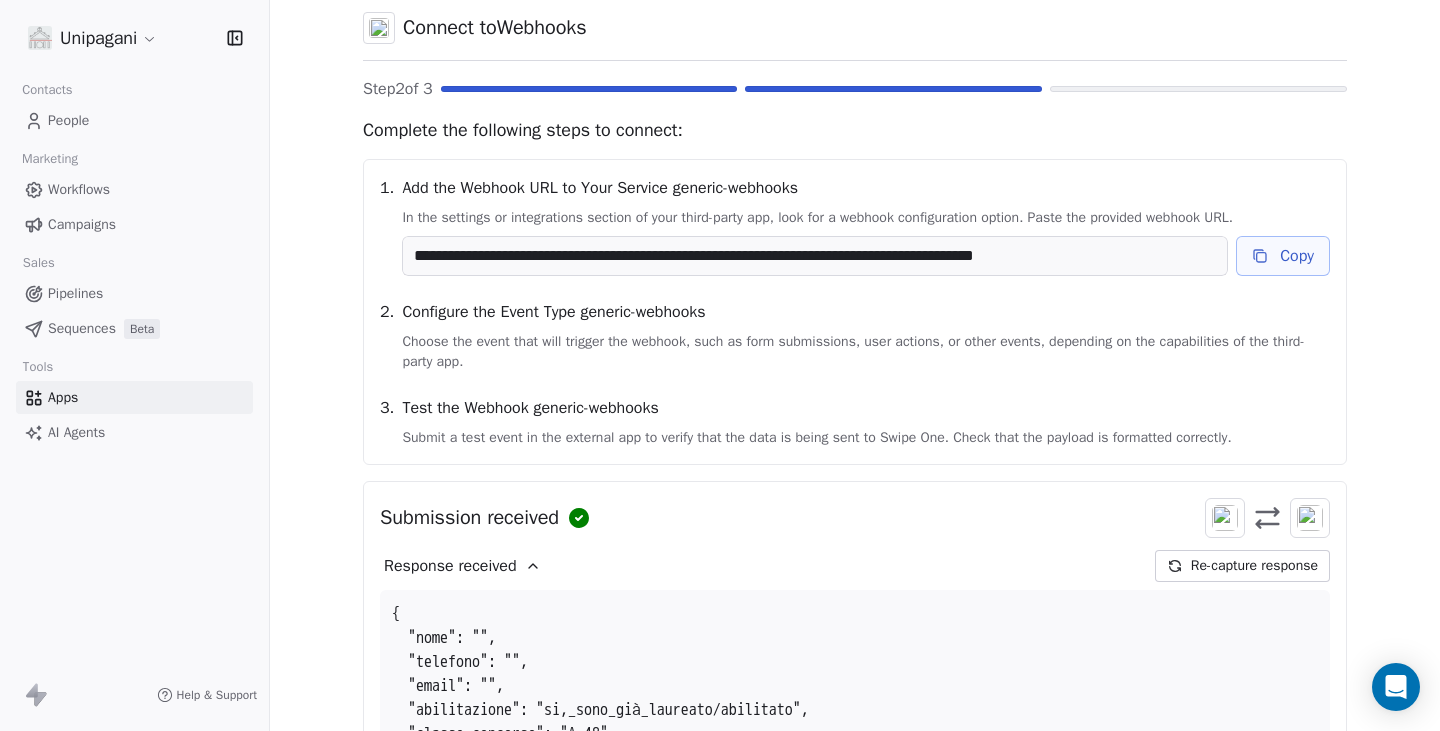 scroll, scrollTop: 320, scrollLeft: 0, axis: vertical 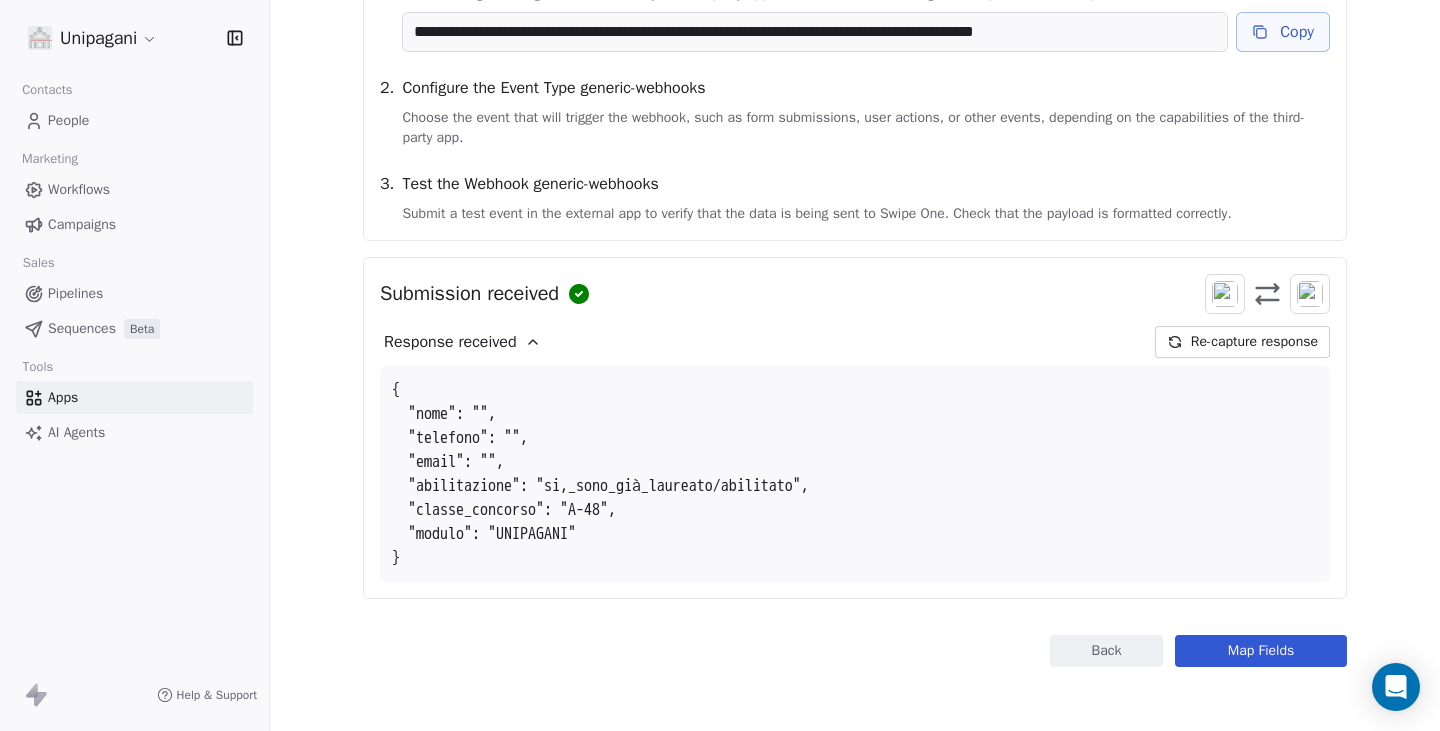 click on "Map Fields" at bounding box center [1261, 651] 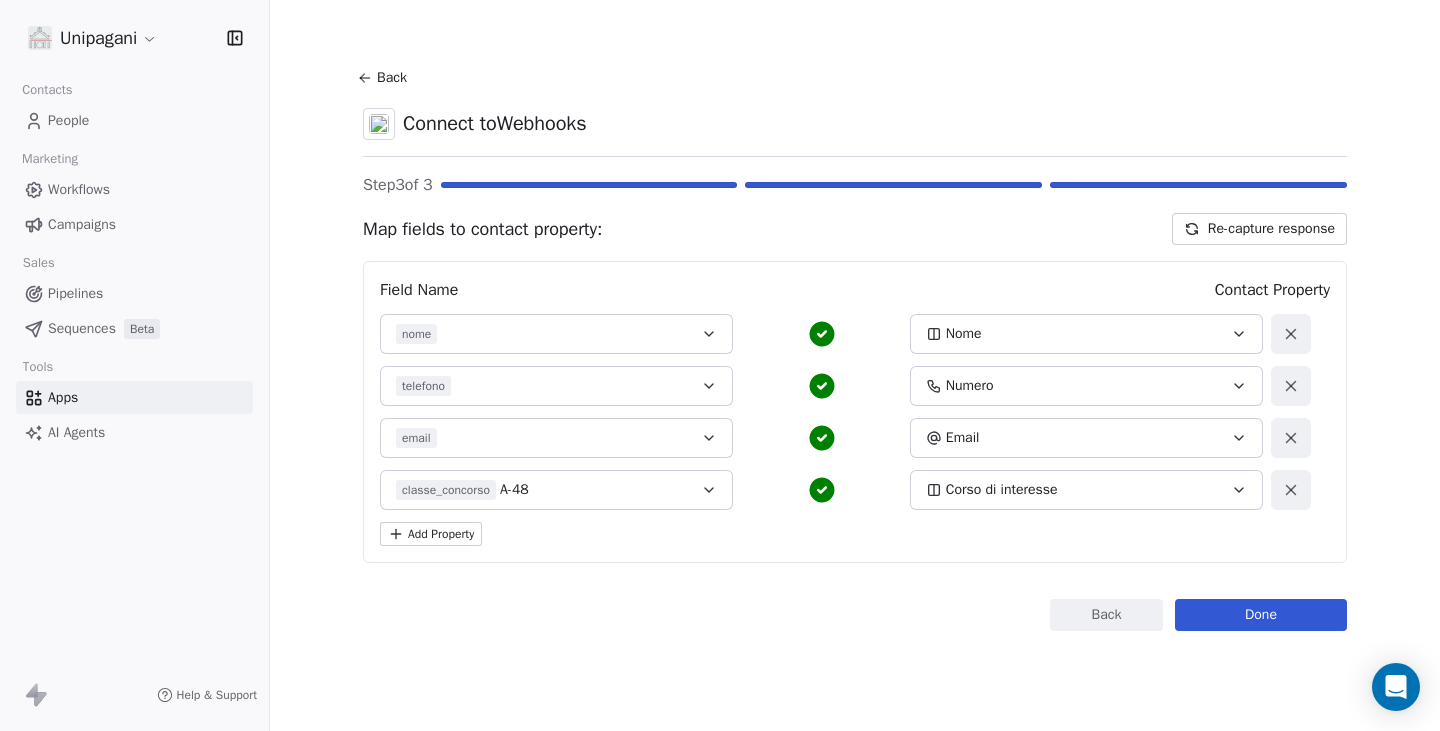 click on "Add Property" at bounding box center (431, 534) 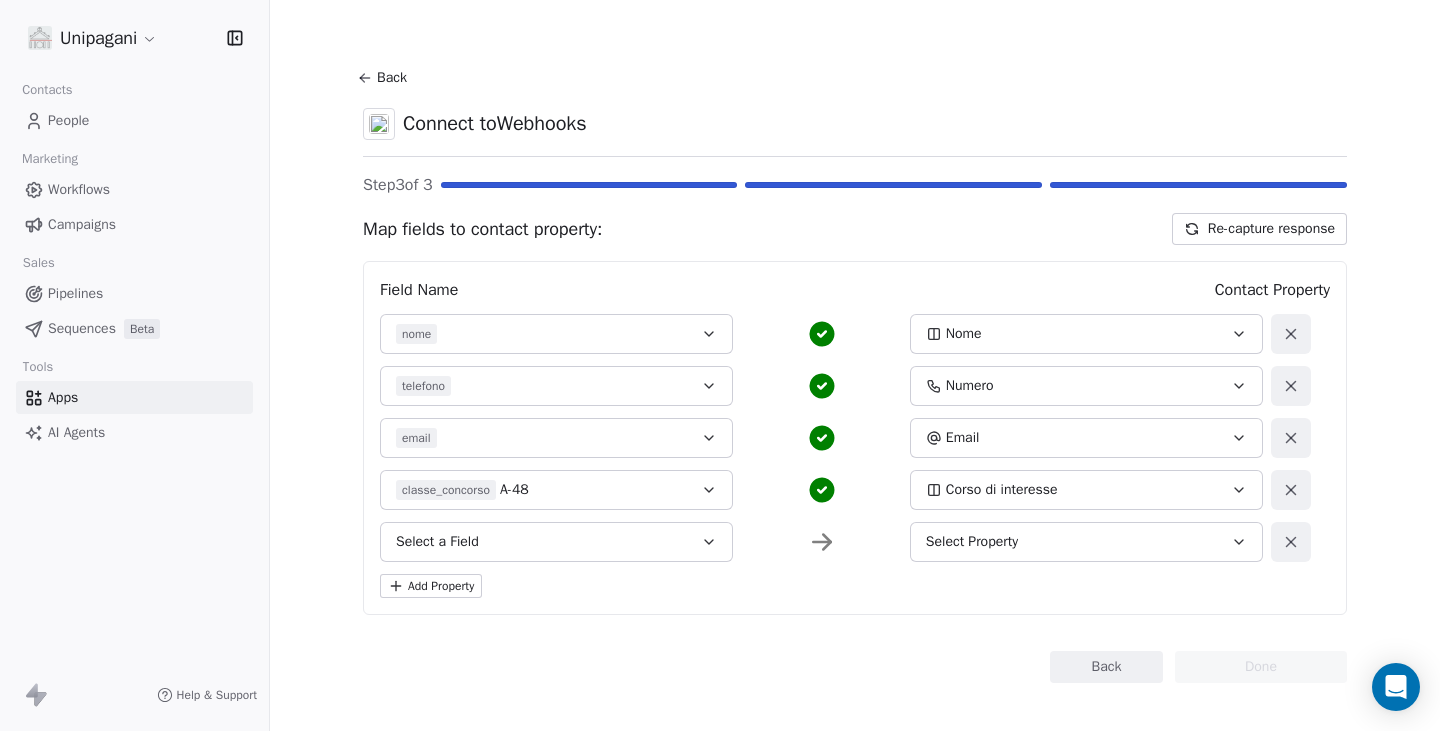 click on "Select a Field" at bounding box center (556, 542) 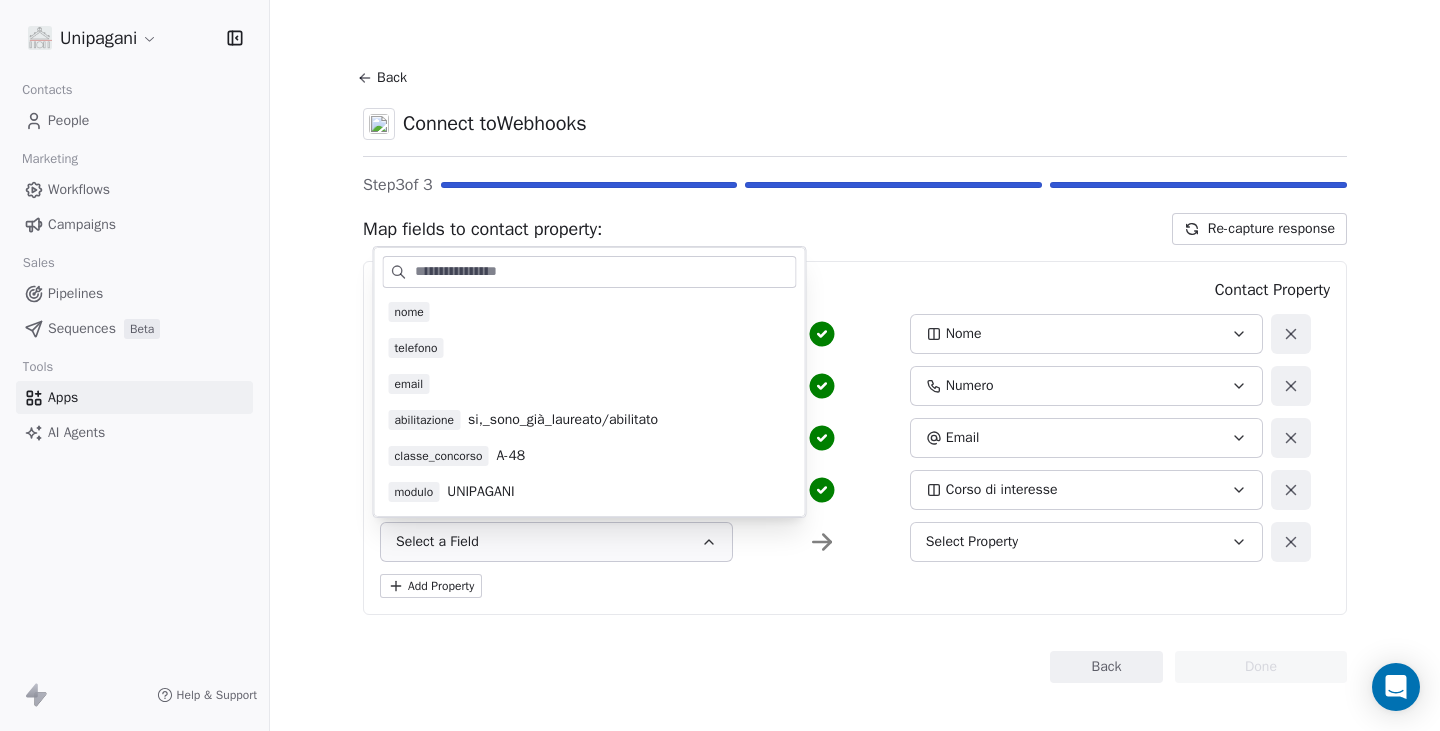 click on "si,_sono_già_laureato/abilitato" at bounding box center (563, 420) 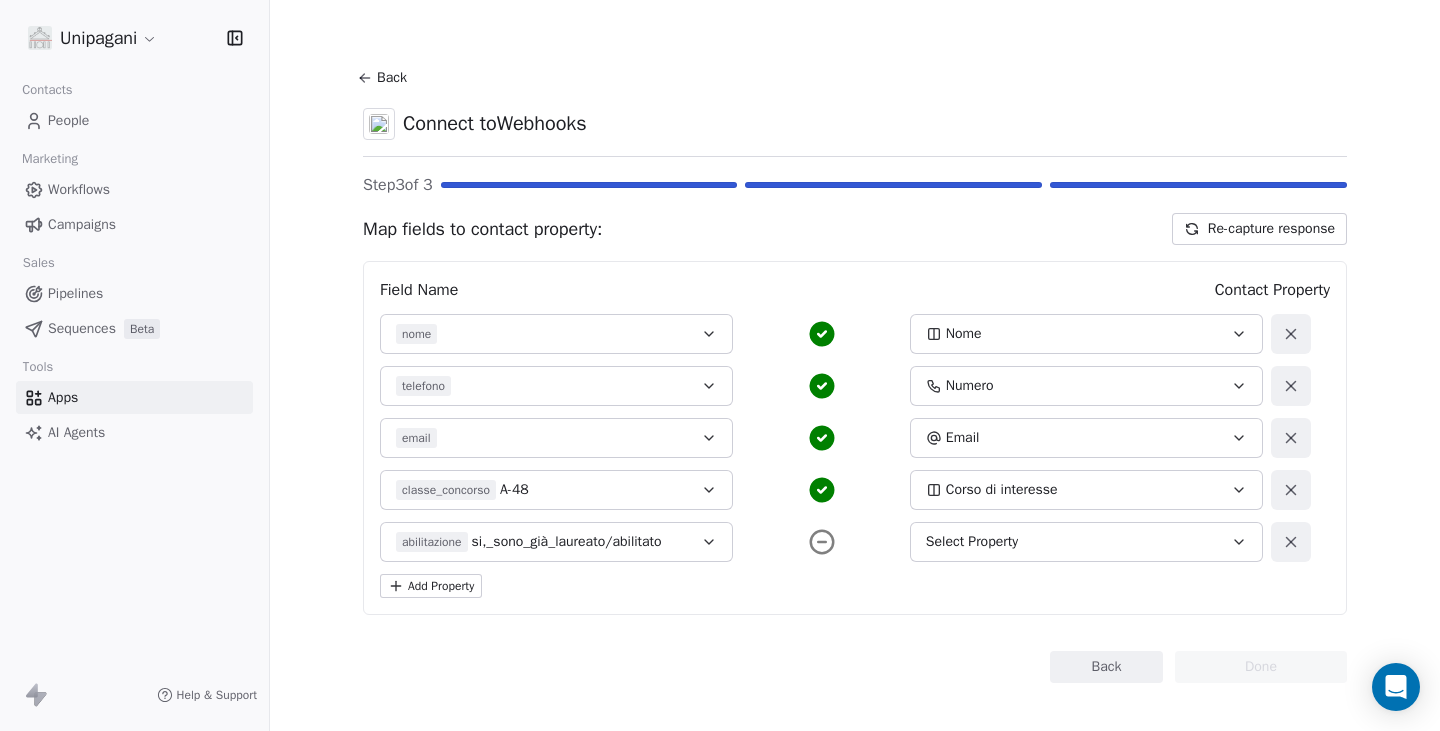 click on "Select Property" at bounding box center (972, 542) 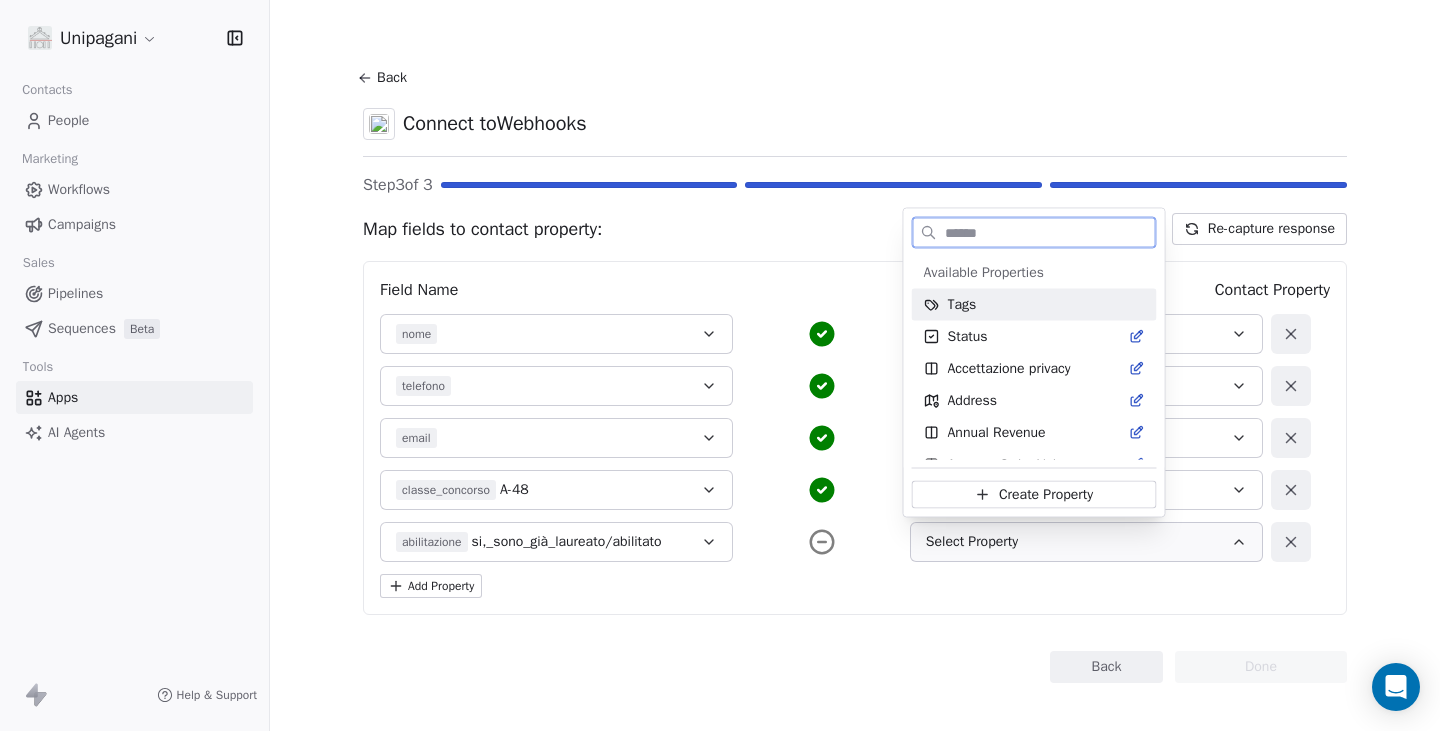 click on "Create Property" at bounding box center [1046, 495] 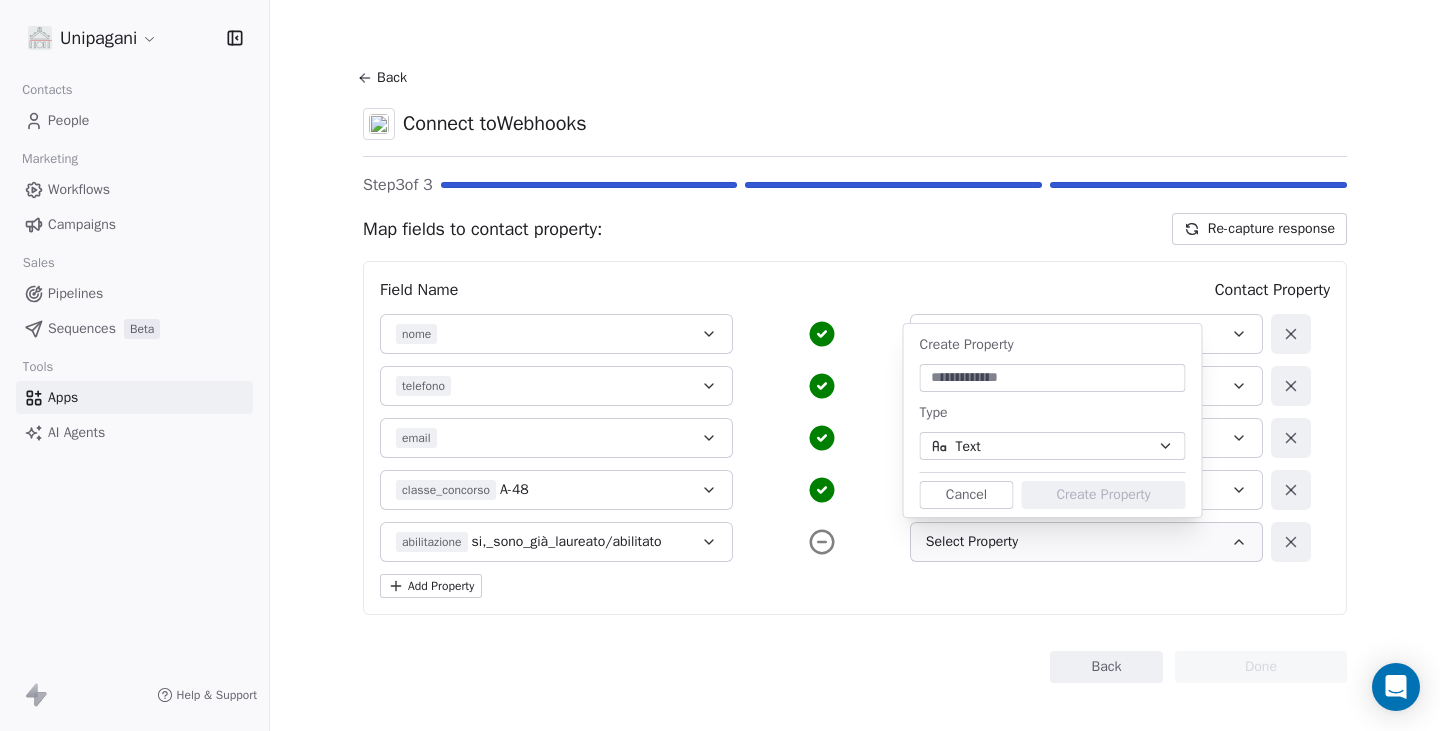 click at bounding box center (1053, 378) 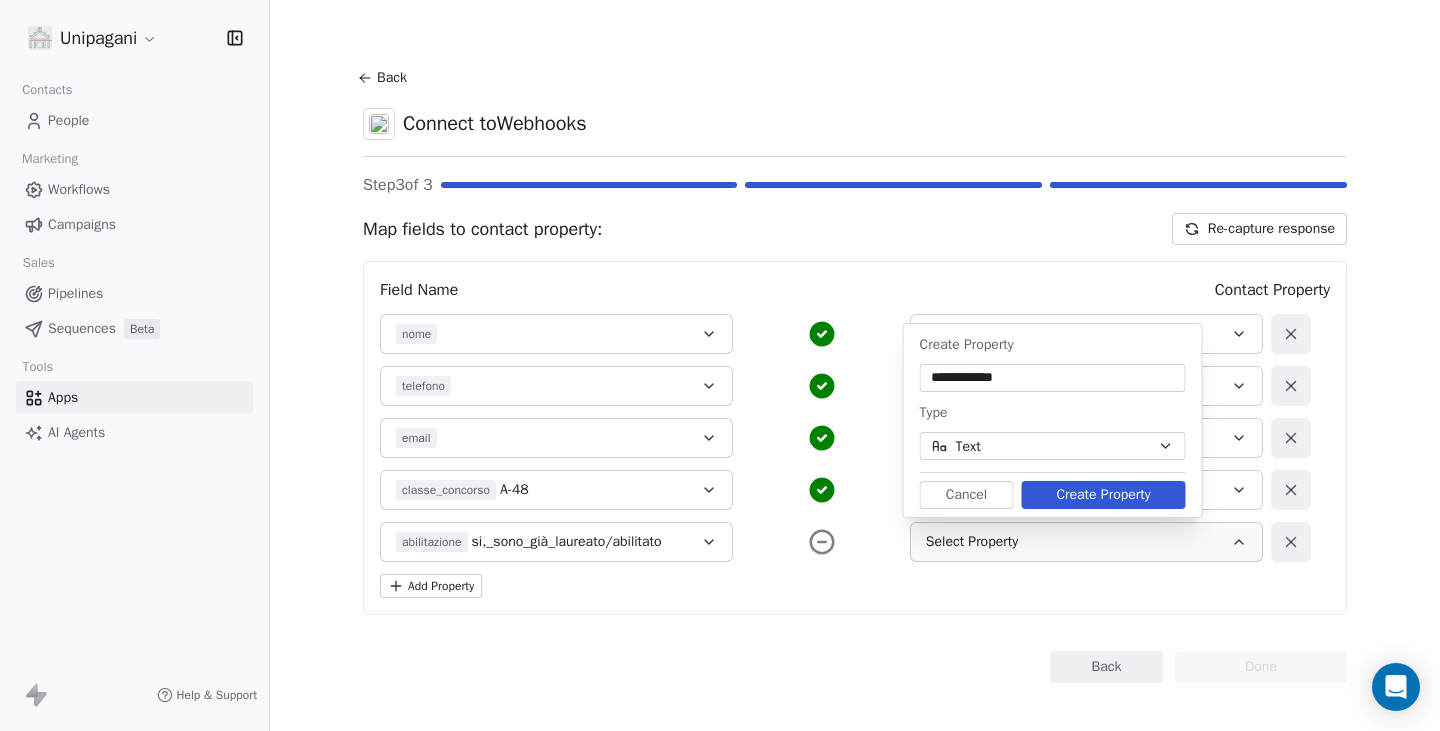 type on "**********" 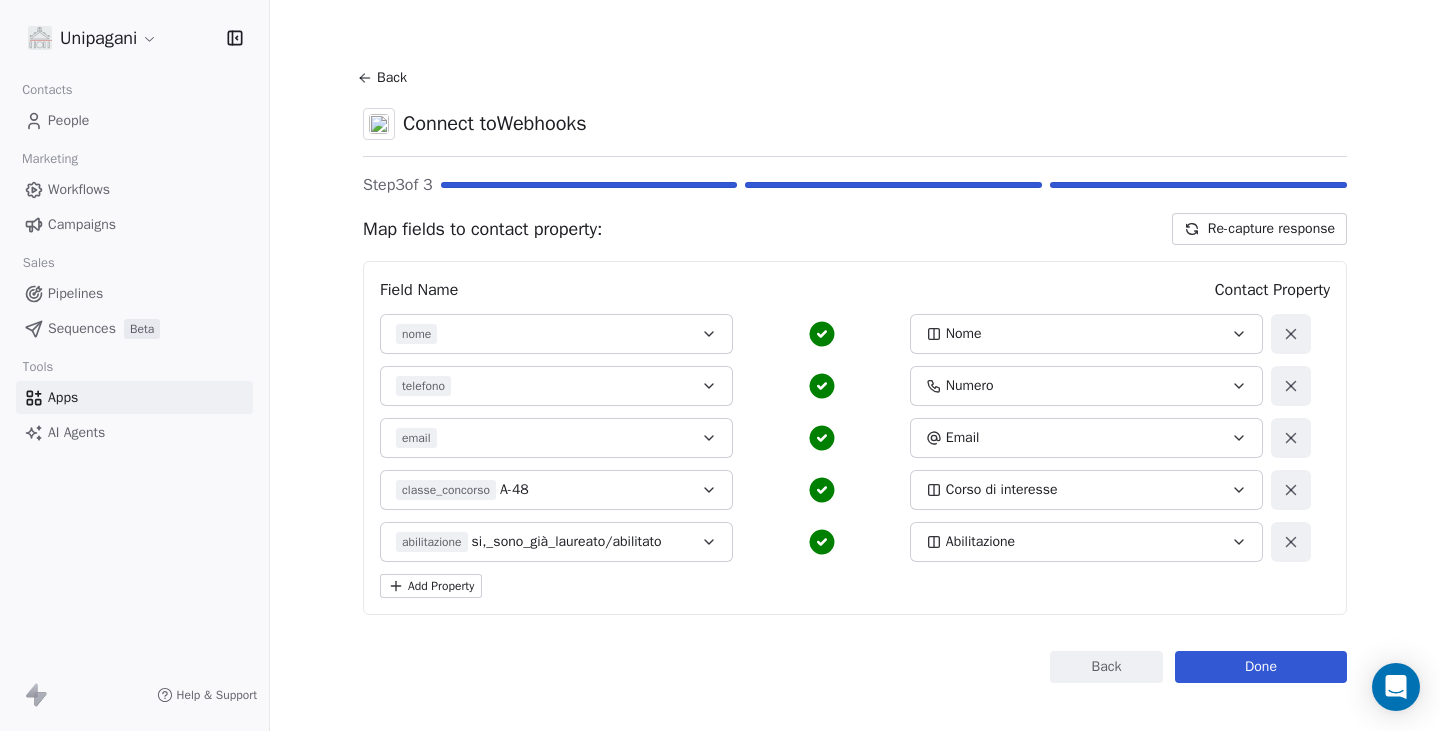 click on "Add Property" at bounding box center [431, 586] 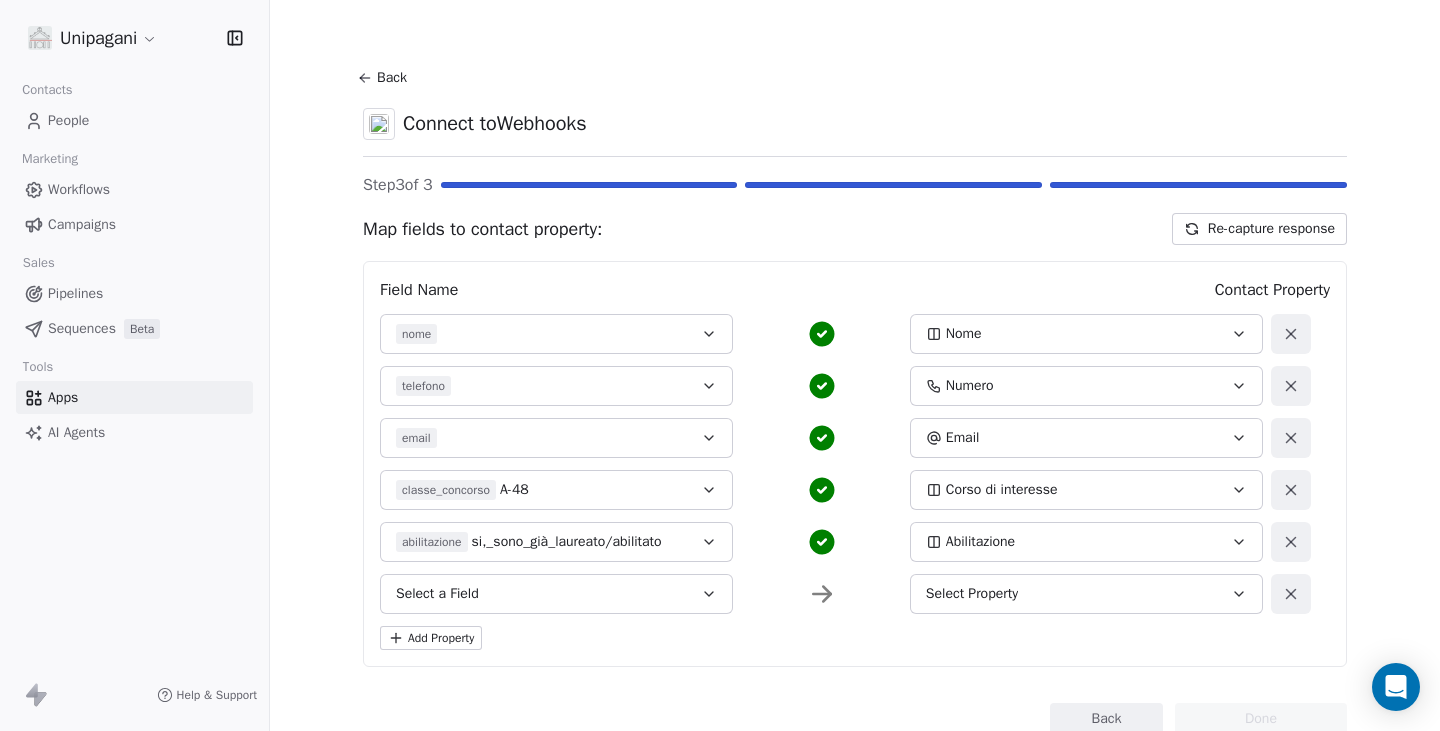 click on "Select a Field" at bounding box center (437, 594) 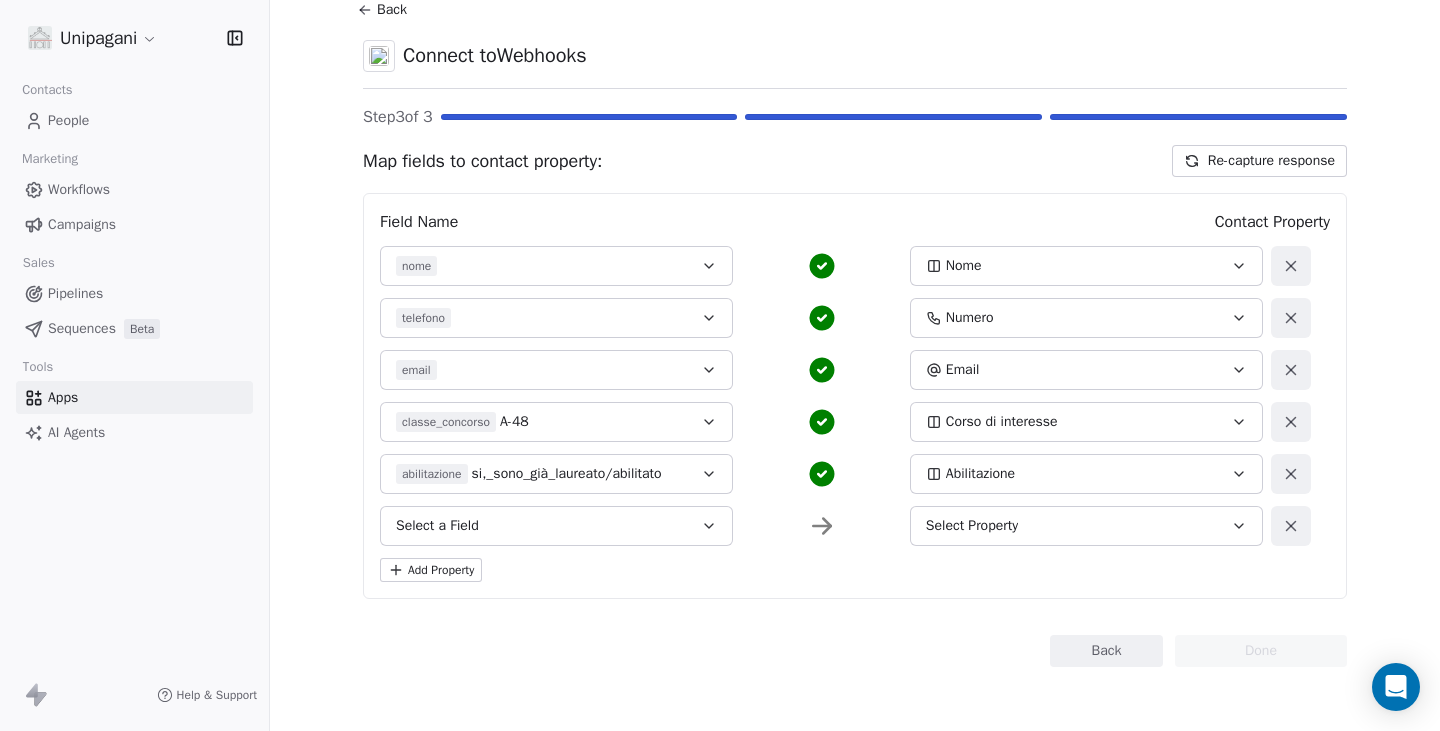 scroll, scrollTop: 0, scrollLeft: 0, axis: both 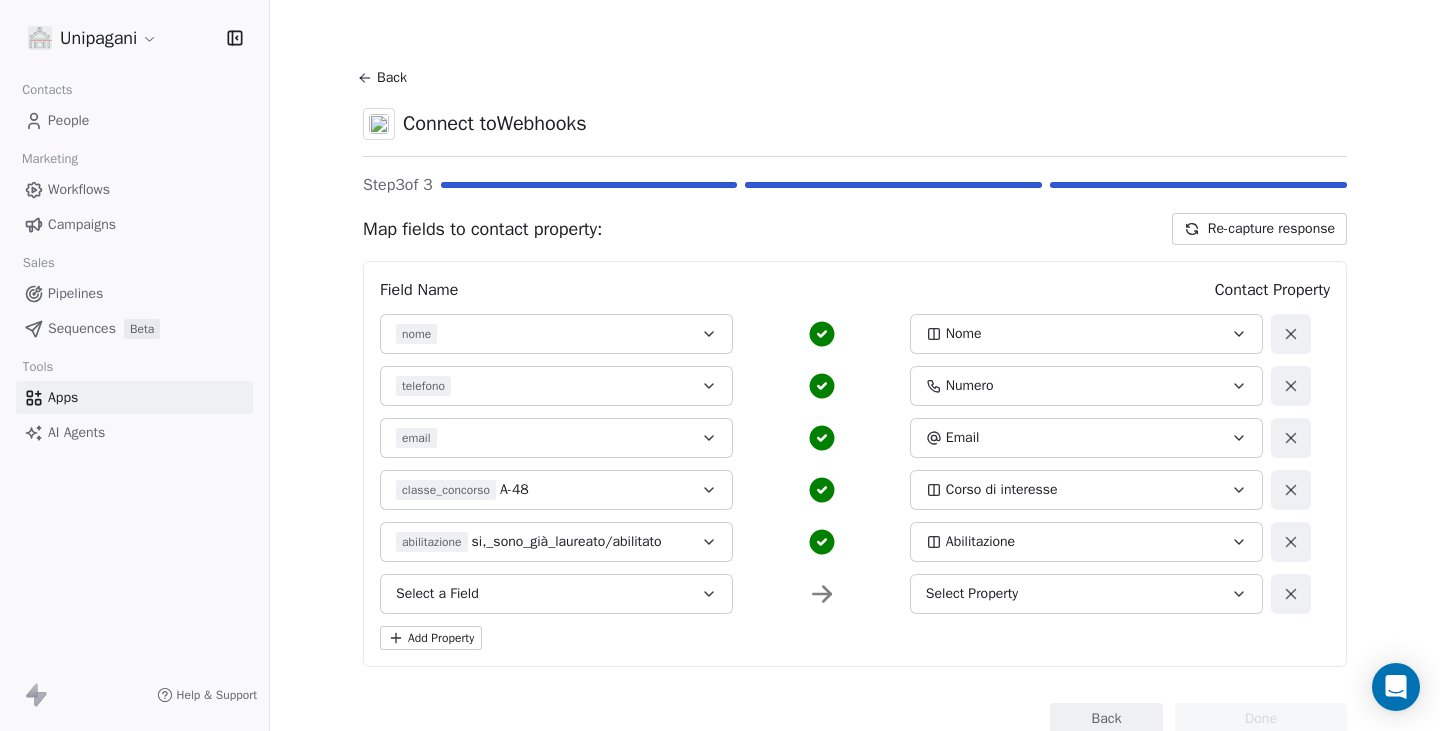 click on "Select a Field" at bounding box center (556, 594) 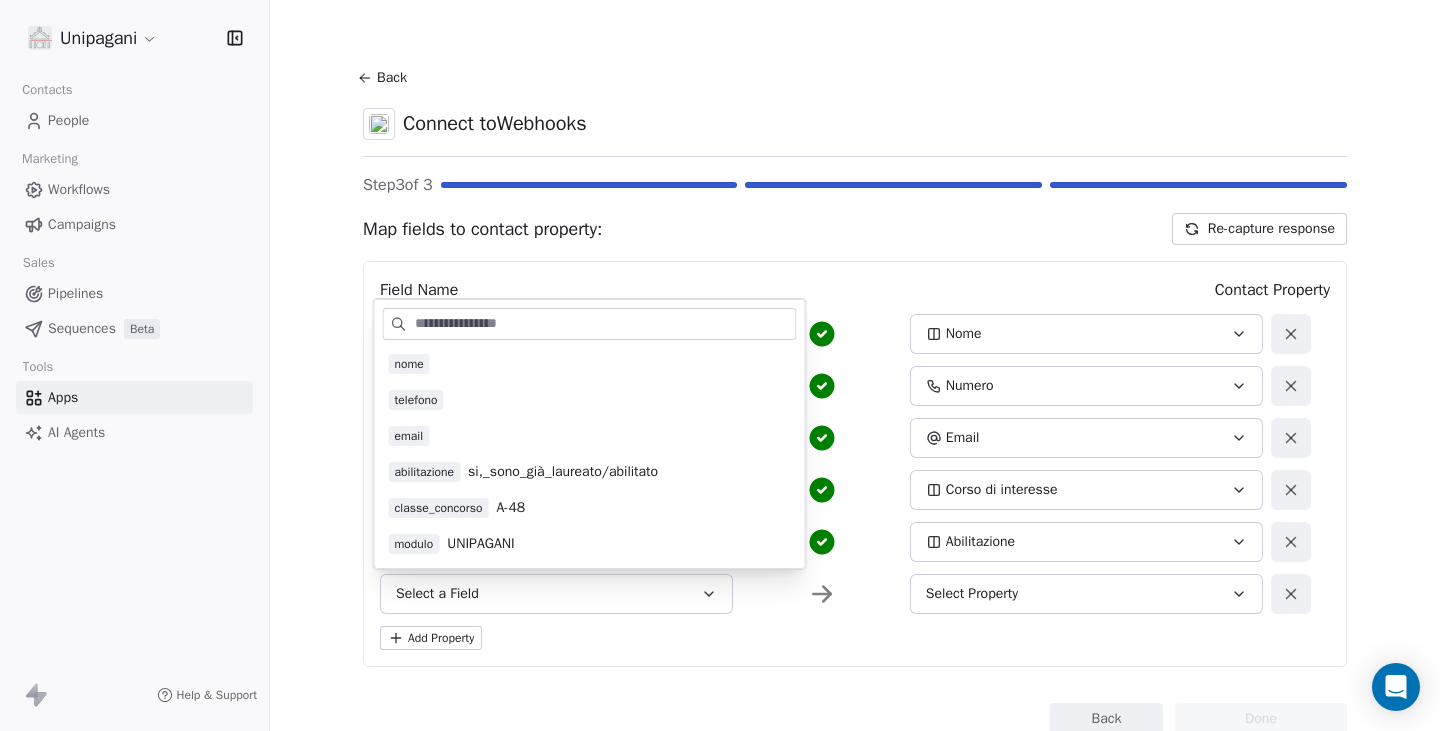 click on "Back Connect to Webhooks Step 3 of 3 Map fields to contact property: Re-capture response Field Name Contact Property nome Nome telefono Numero email Email classe_concorso A-48 Corso di interesse abilitazione si,_sono_già_laureato/abilitato Abilitazione Select a Field Select Property Add Property Back Done" at bounding box center (855, 399) 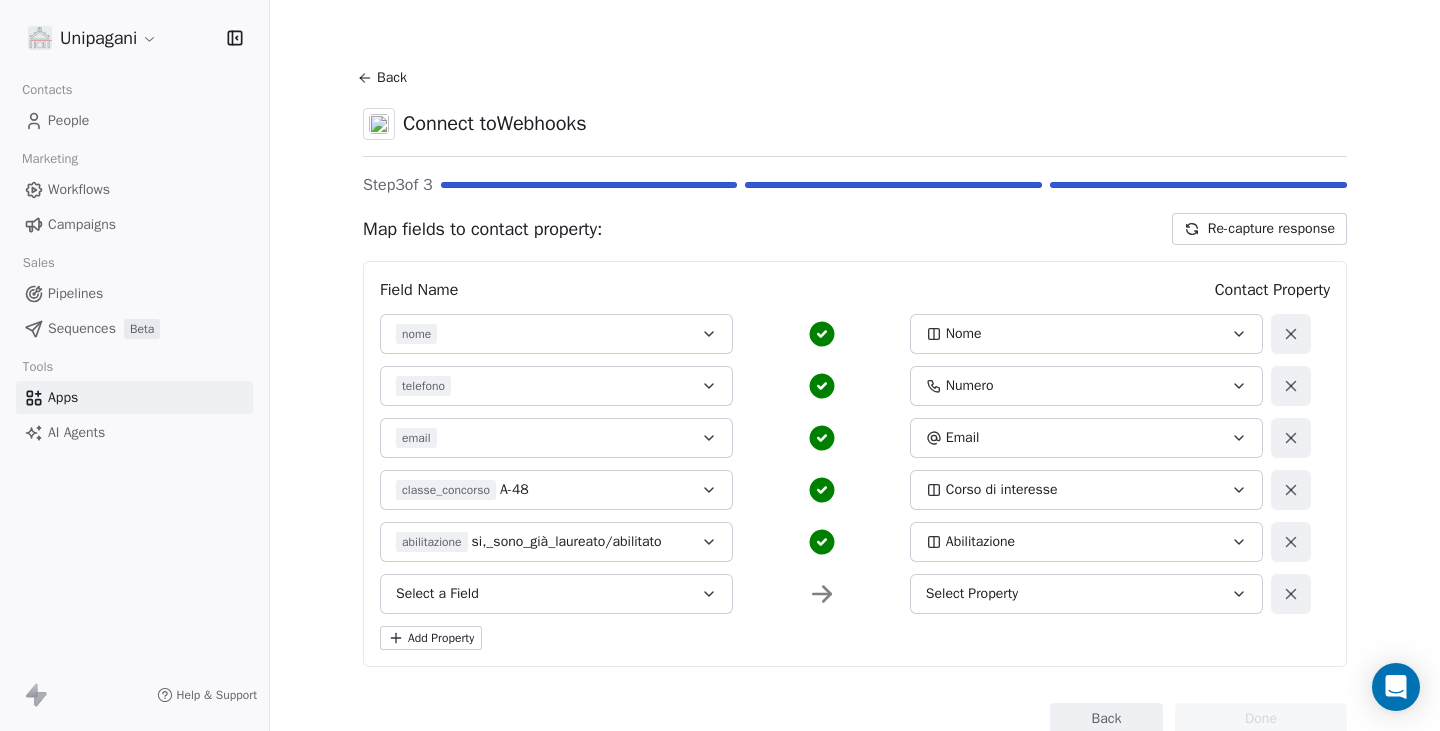 click on "Select a Field" at bounding box center [556, 594] 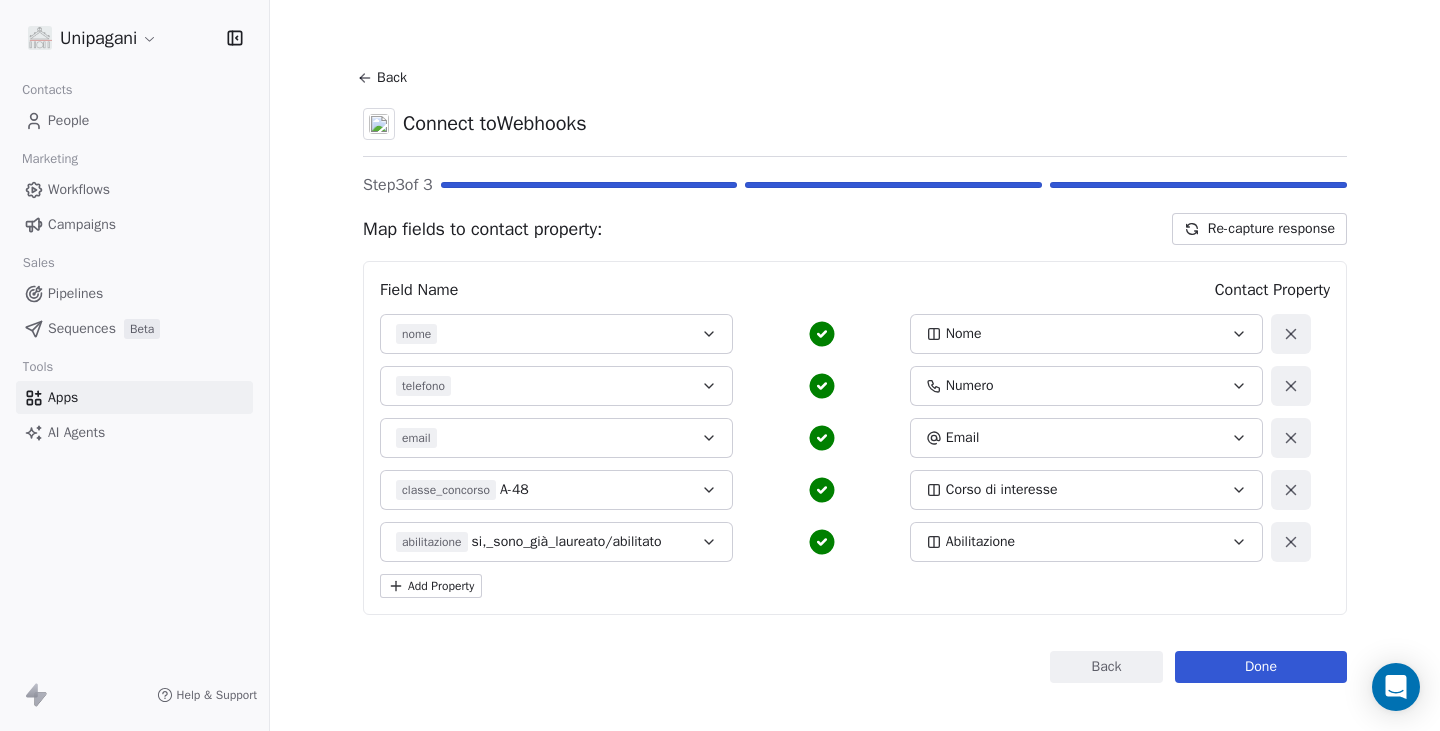 click on "Done" at bounding box center (1261, 667) 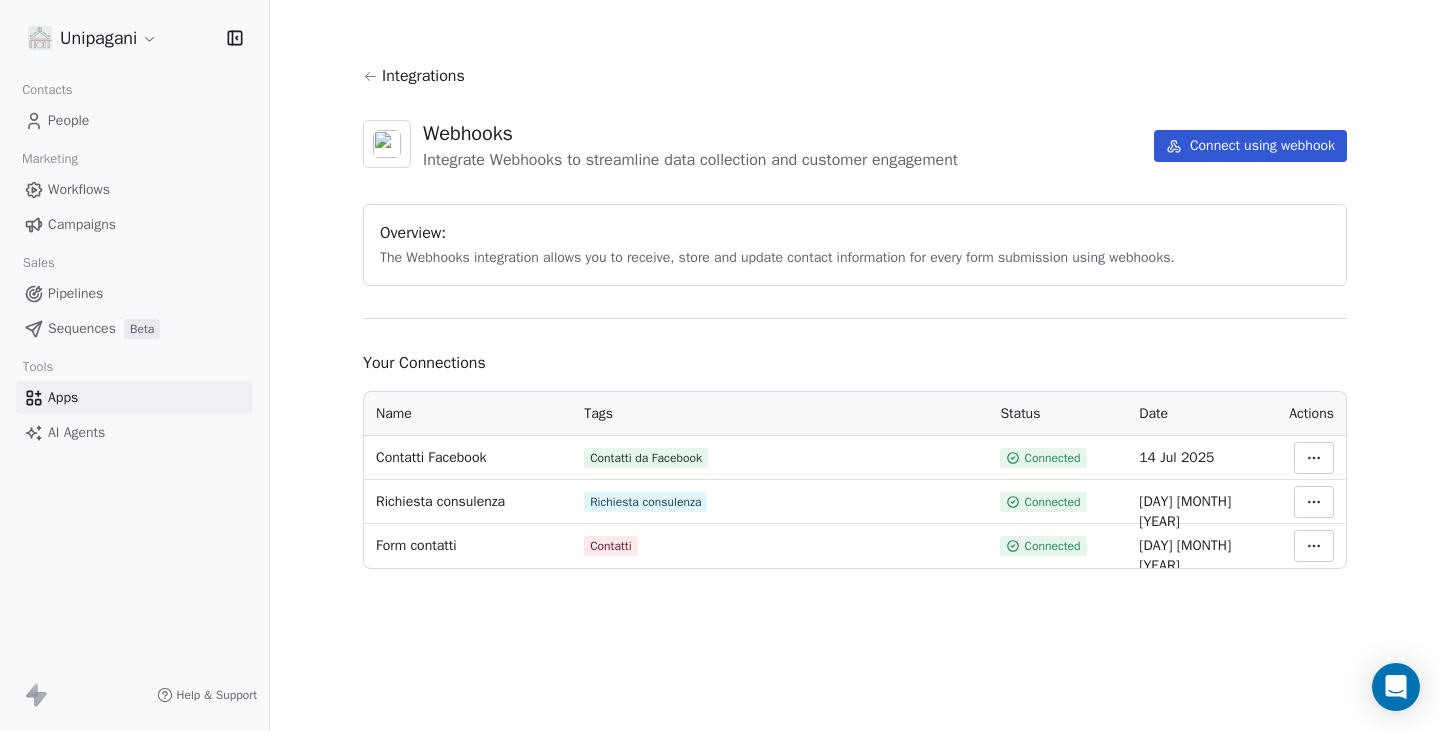 click on "People" at bounding box center [68, 120] 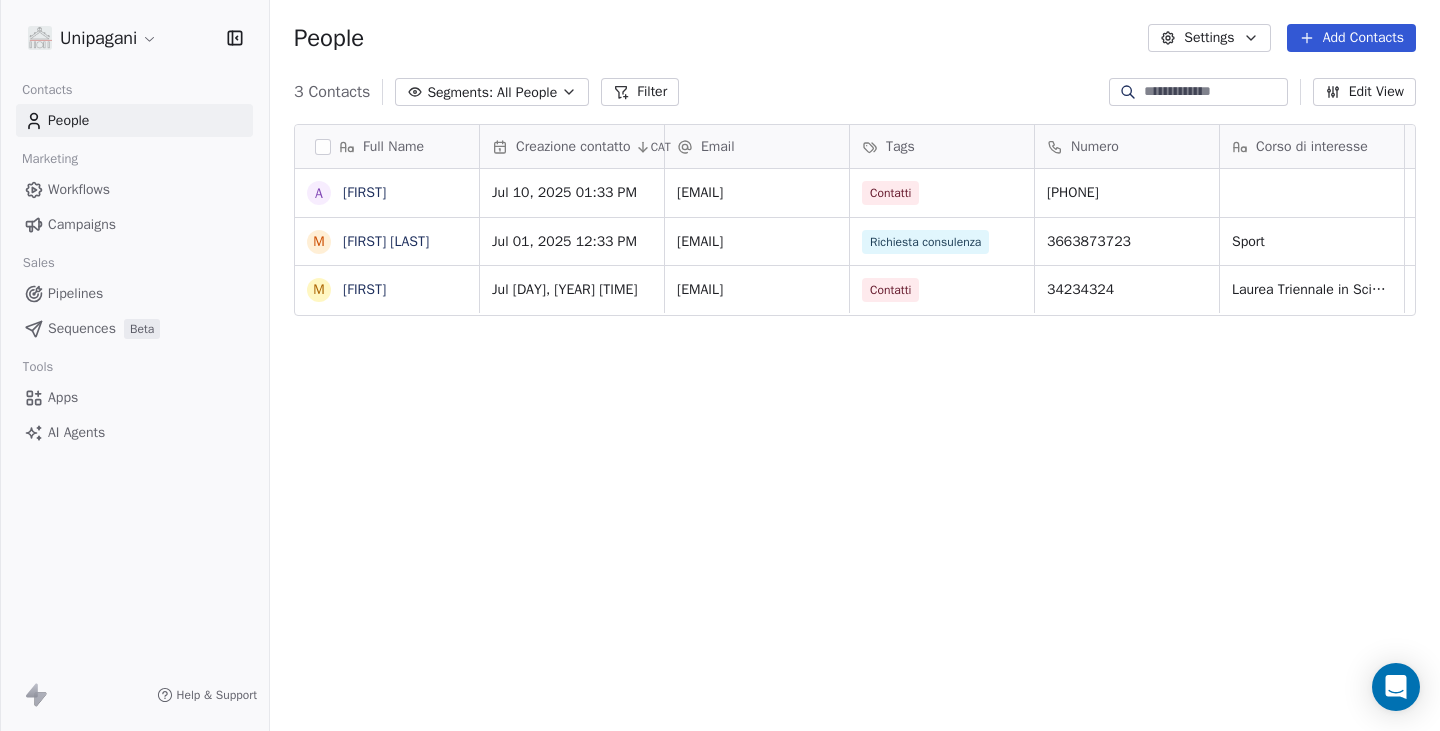 scroll, scrollTop: 15, scrollLeft: 16, axis: both 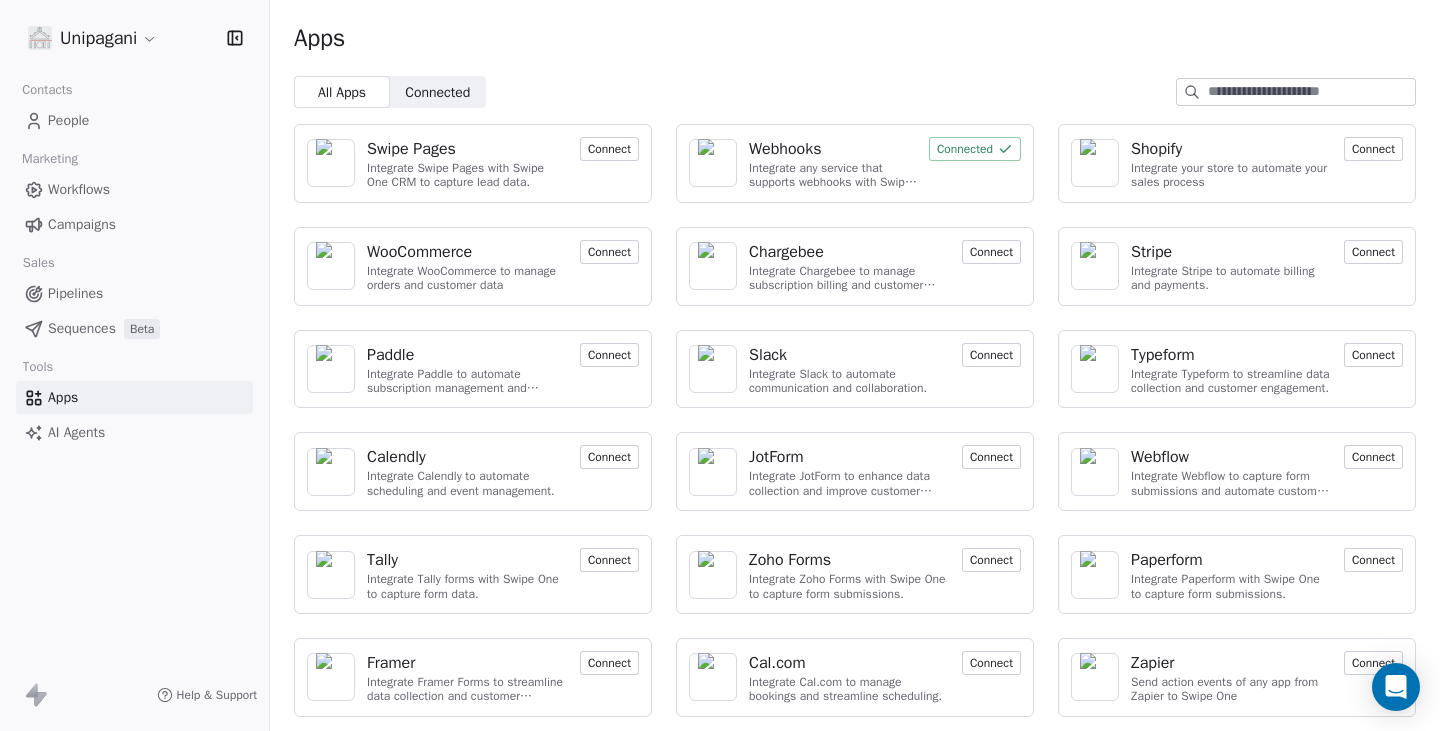 click on "Webhooks" at bounding box center (785, 149) 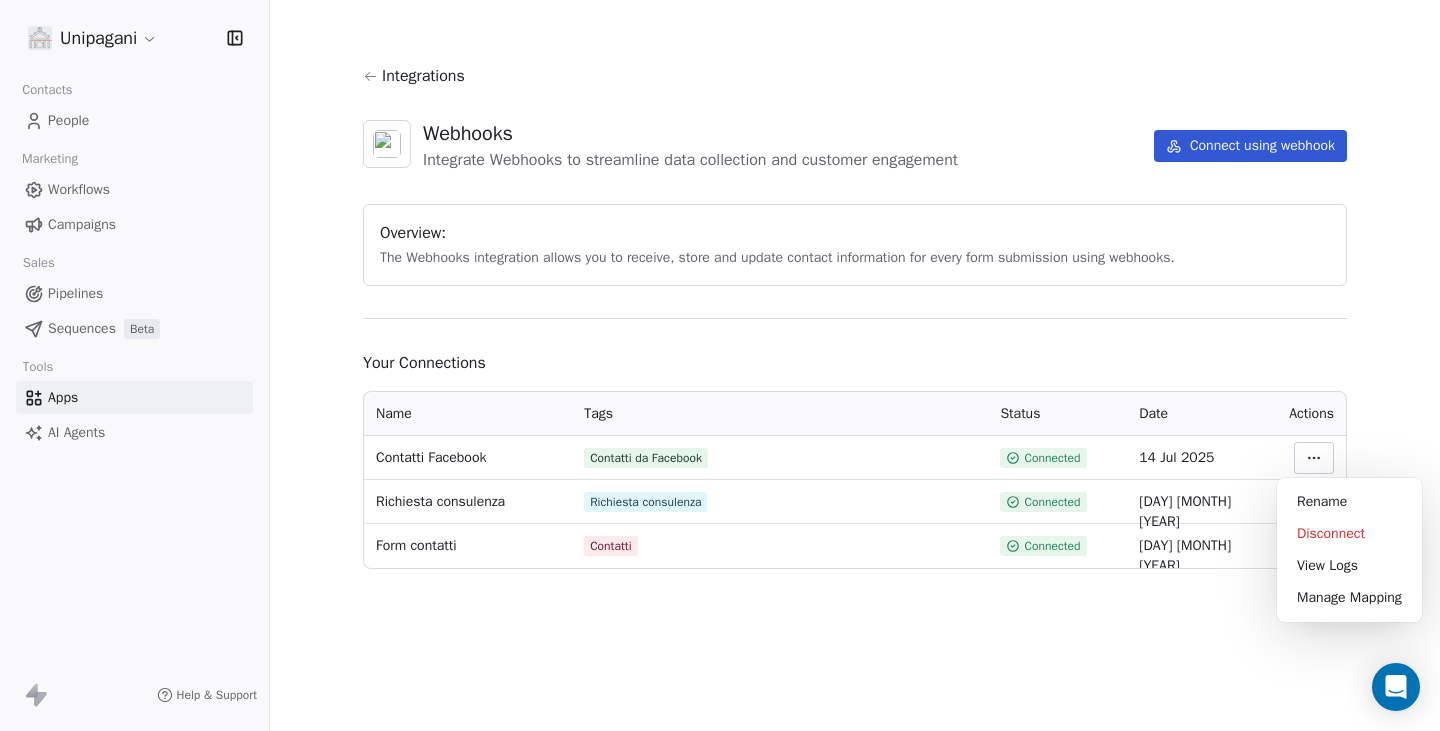 click on "Unipagani Contacts People Marketing Workflows Campaigns Sales Pipelines Sequences Beta Tools Apps AI Agents Help & Support Integrations Webhooks Integrate Webhooks to streamline data collection and customer engagement Connect using webhook Overview: The Webhooks integration allows you to receive, store and update contact information for every form submission using webhooks. Your Connections Name Tags Status Date Actions Contatti Facebook Contatti da Facebook Connected [DATE] Richiesta consulenza Richiesta consulenza Connected [DATE] Form contatti Contatti Connected [DATE] Rename Disconnect View Logs Manage Mapping" at bounding box center (720, 365) 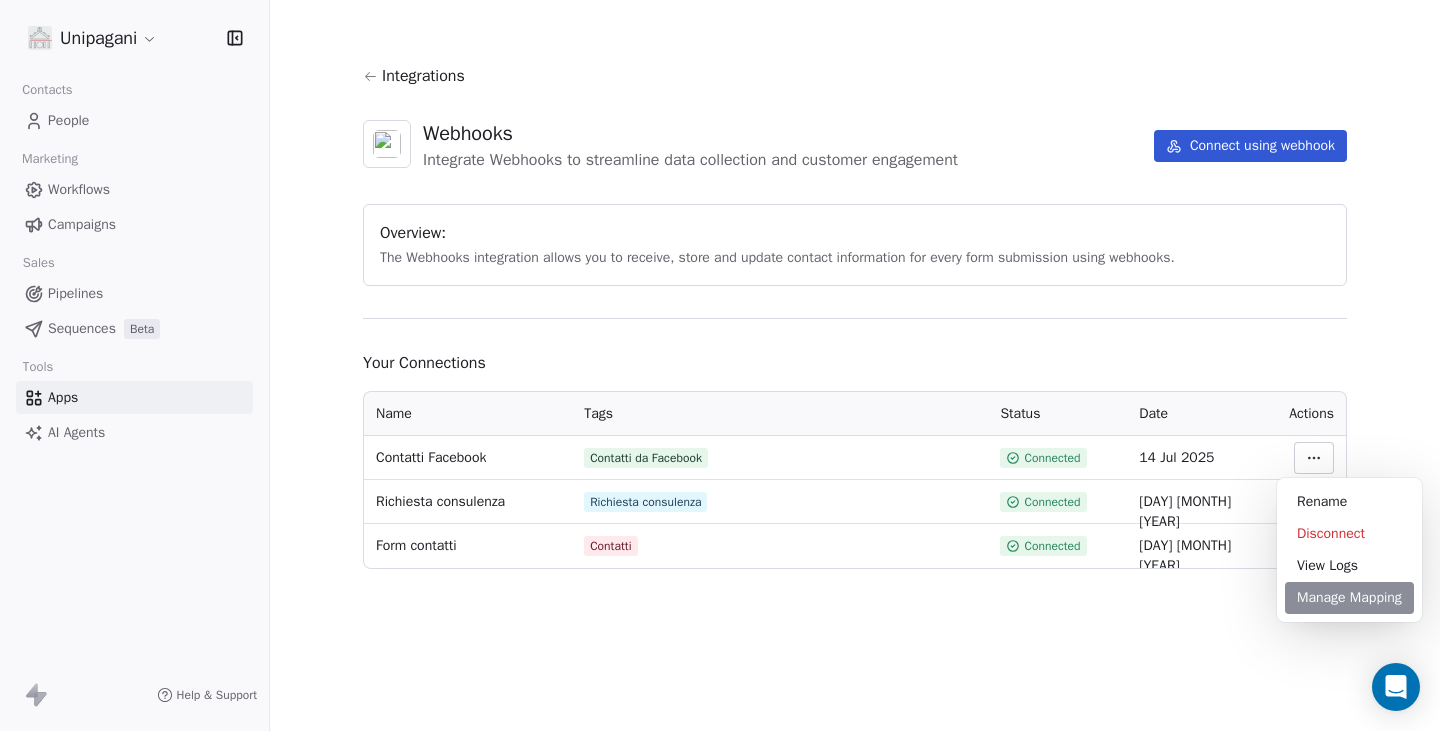 click on "Manage Mapping" at bounding box center (1349, 598) 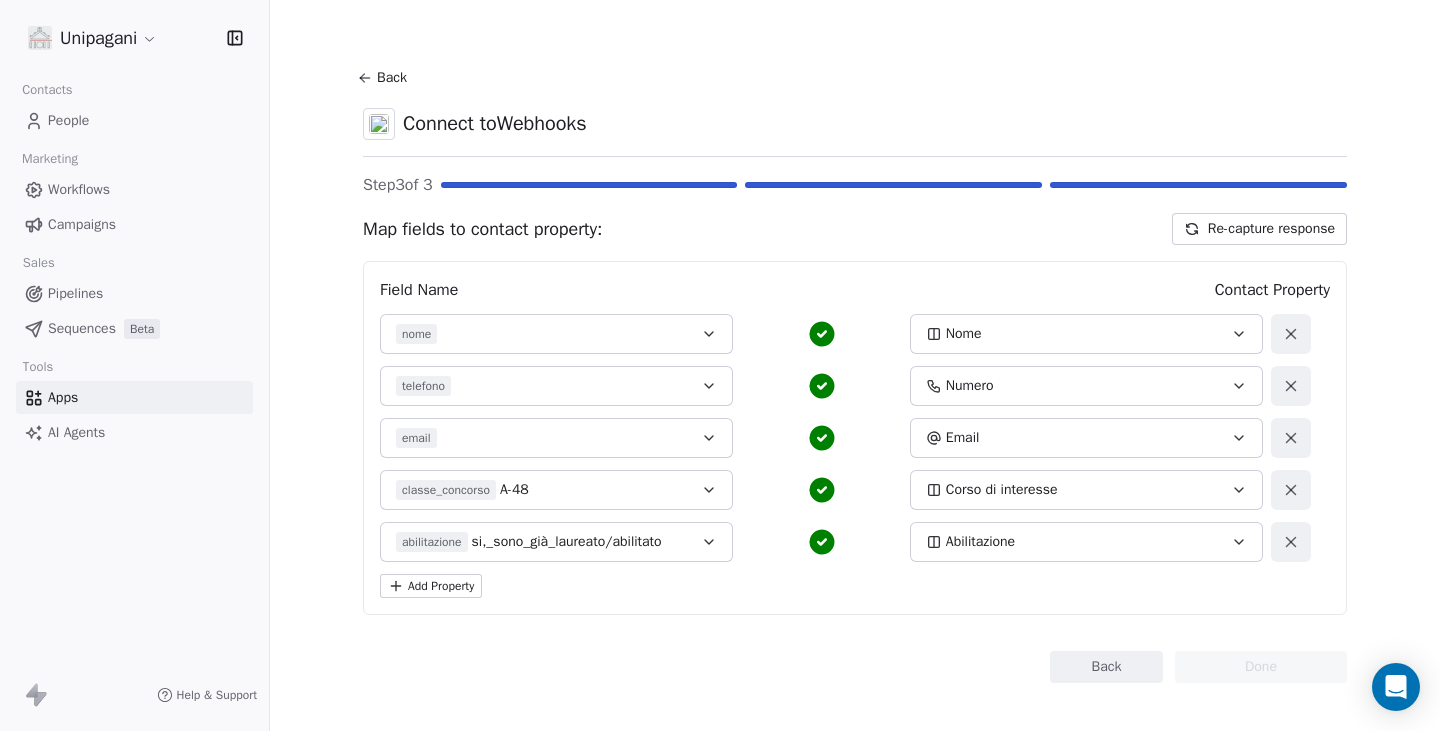 click on "Add Property" at bounding box center (431, 586) 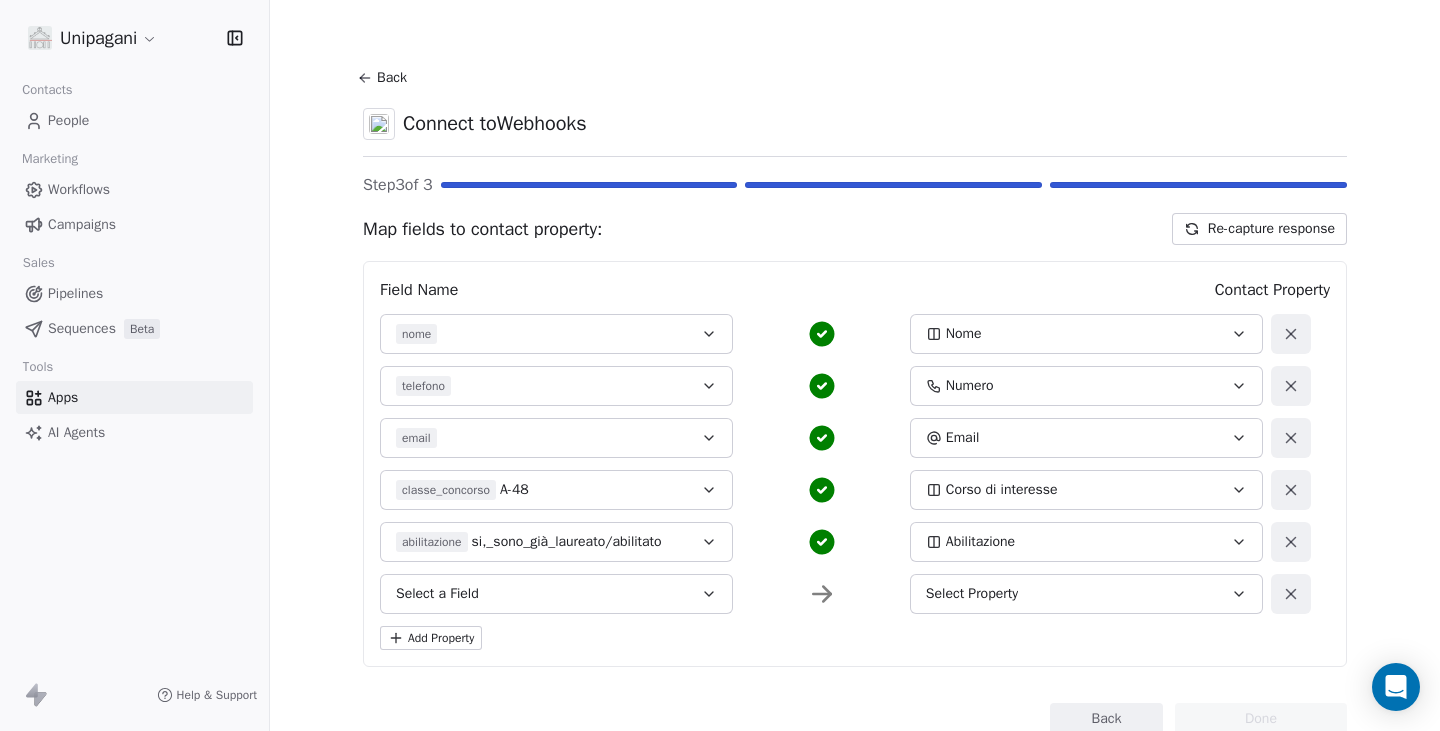 click on "Select a Field" at bounding box center [556, 594] 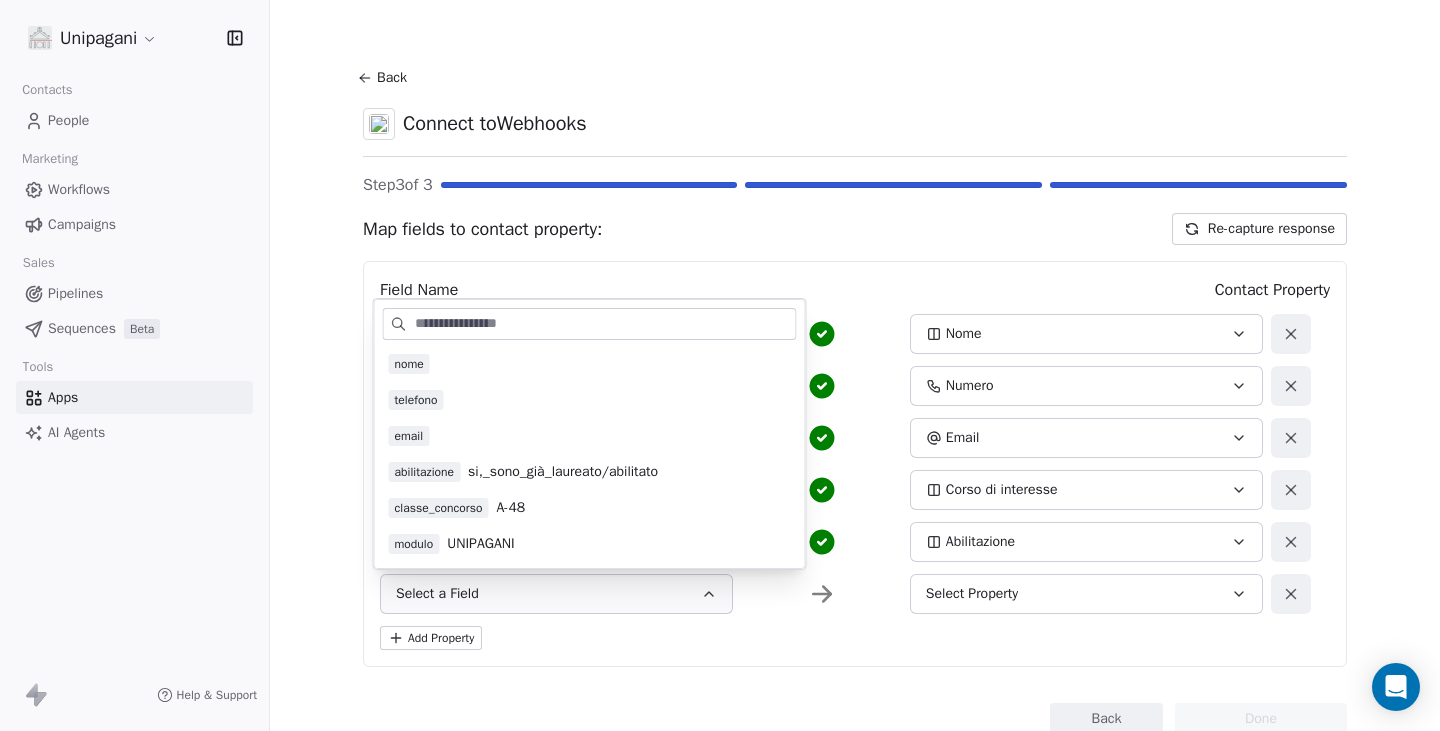 click on "modulo UNIPAGANI" at bounding box center (590, 544) 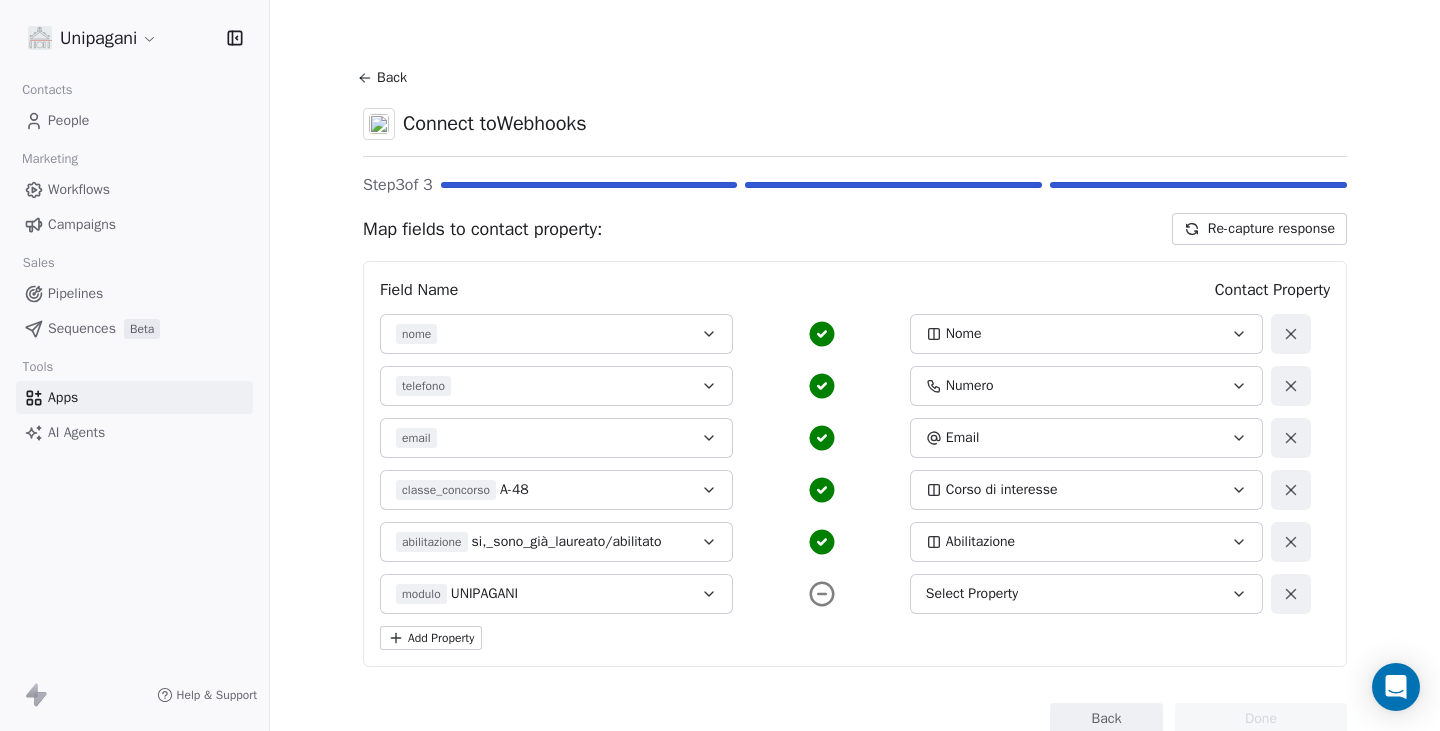 click on "Select Property" at bounding box center [972, 594] 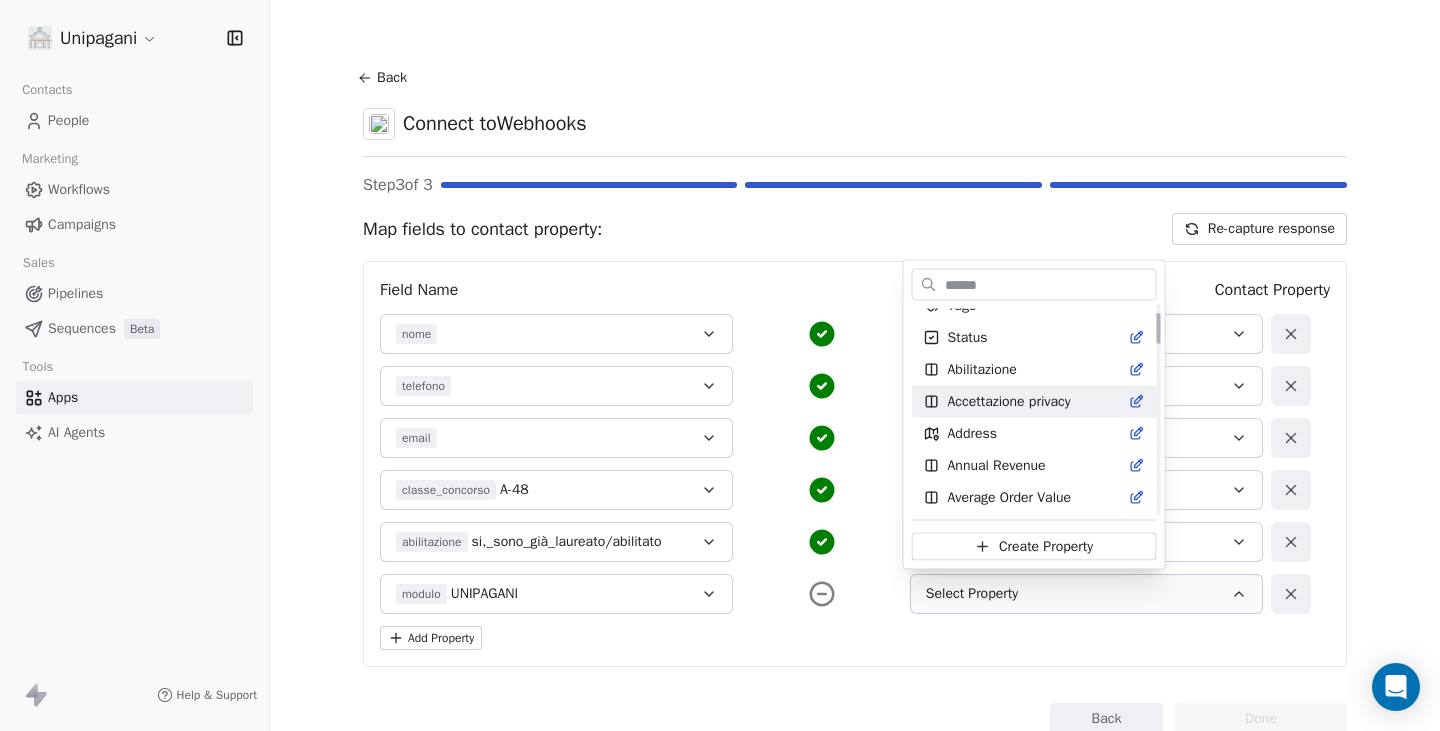 scroll, scrollTop: 0, scrollLeft: 0, axis: both 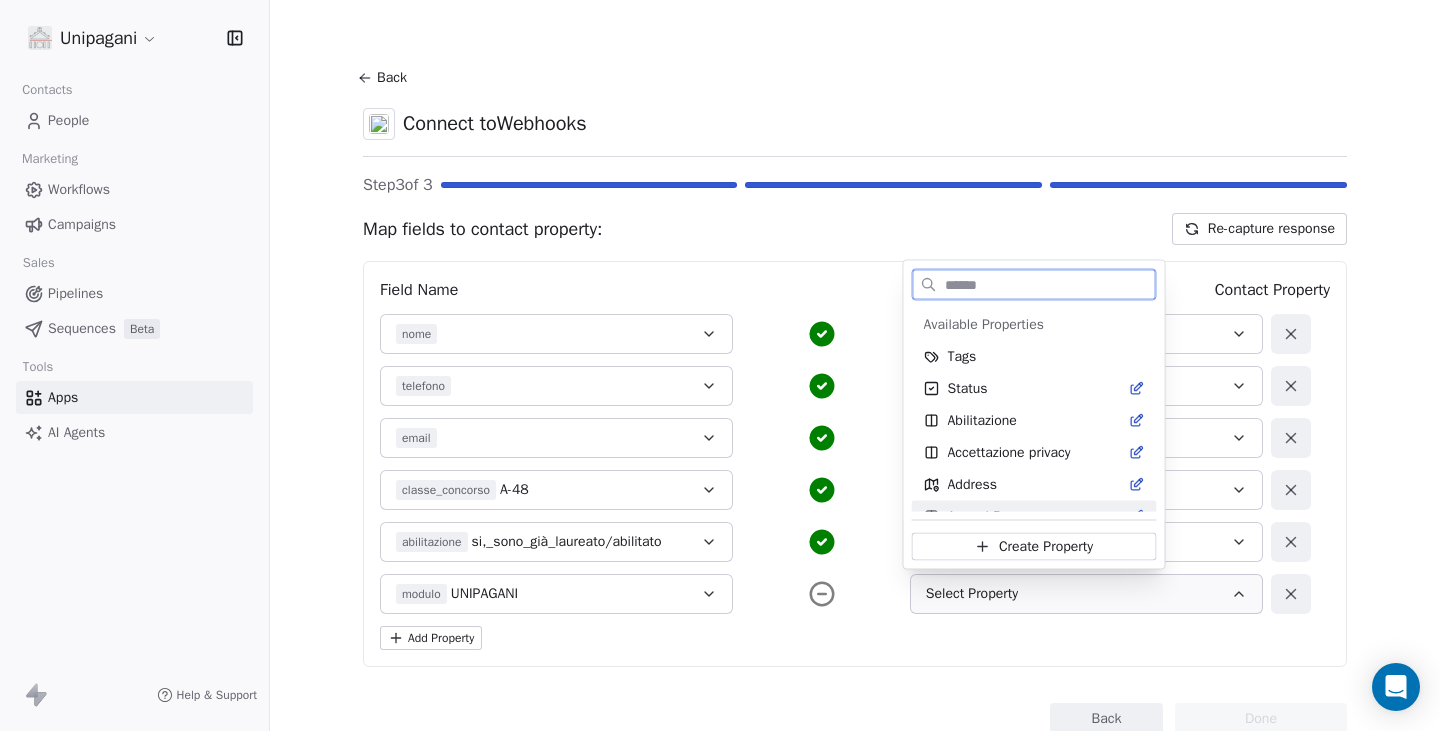 click on "Create Property" at bounding box center (1046, 547) 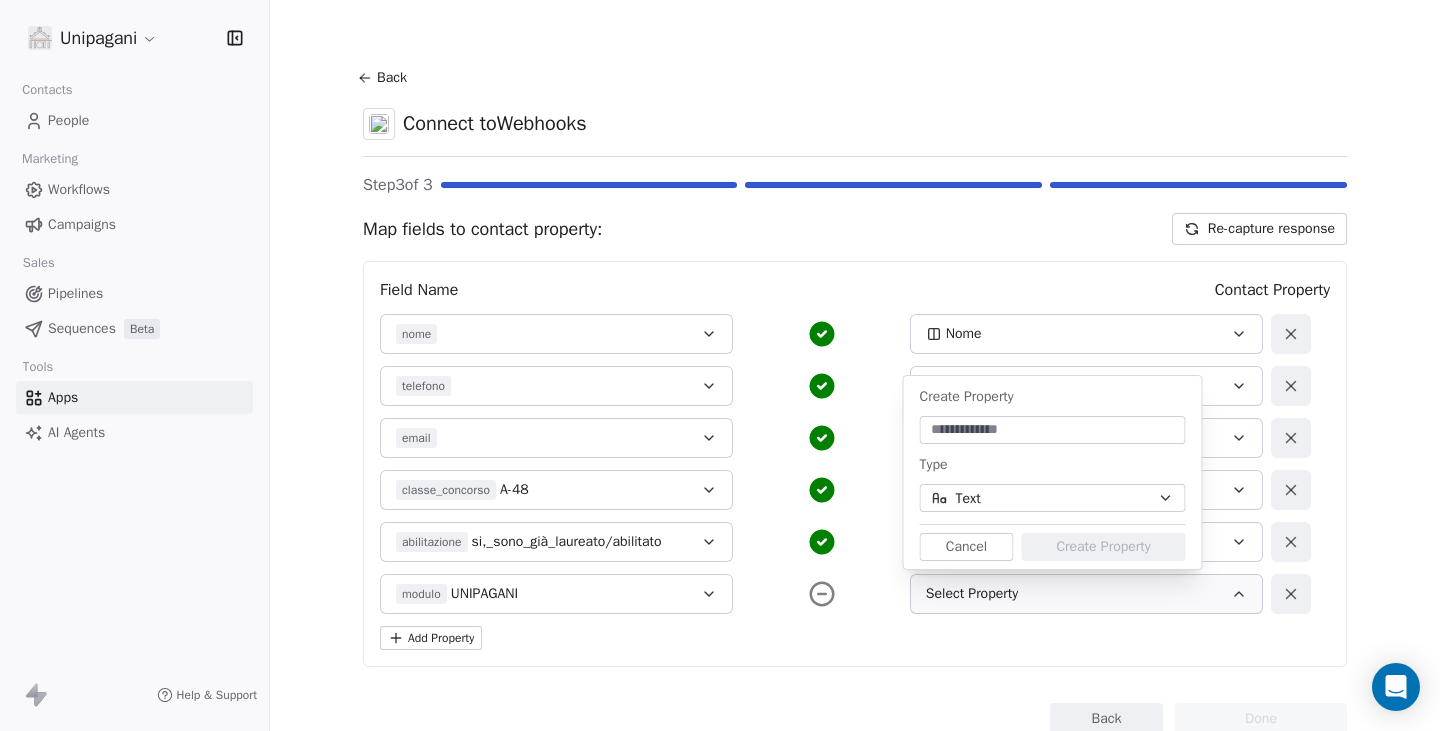 click at bounding box center [1053, 430] 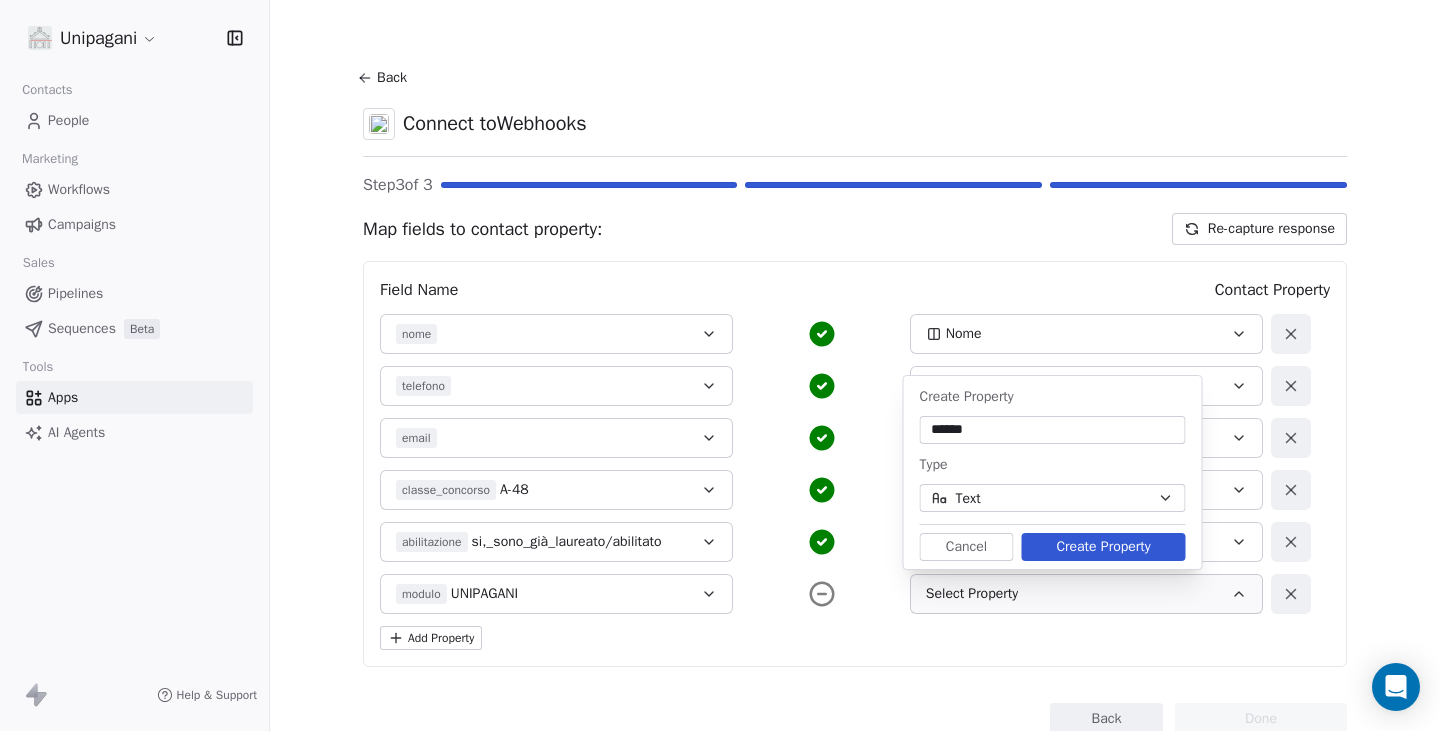 type on "******" 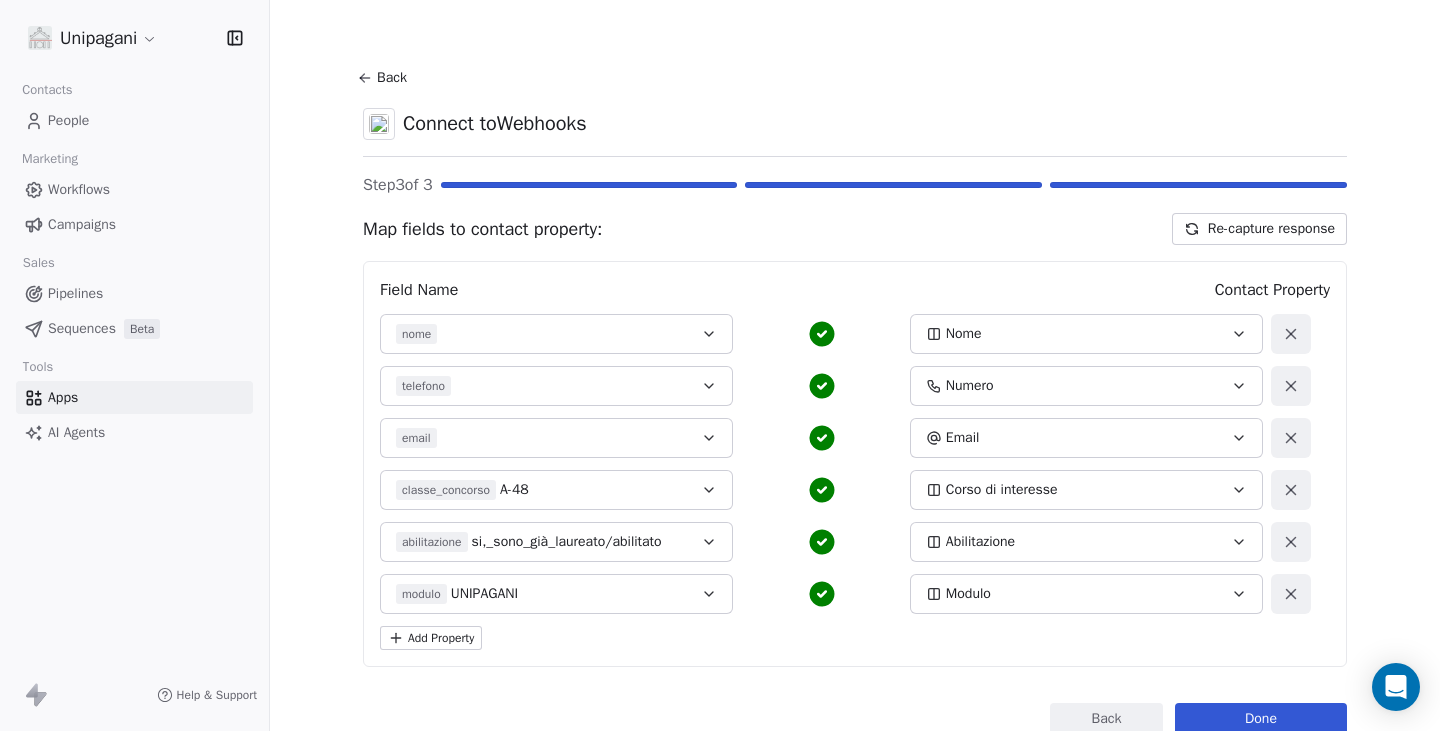 scroll, scrollTop: 68, scrollLeft: 0, axis: vertical 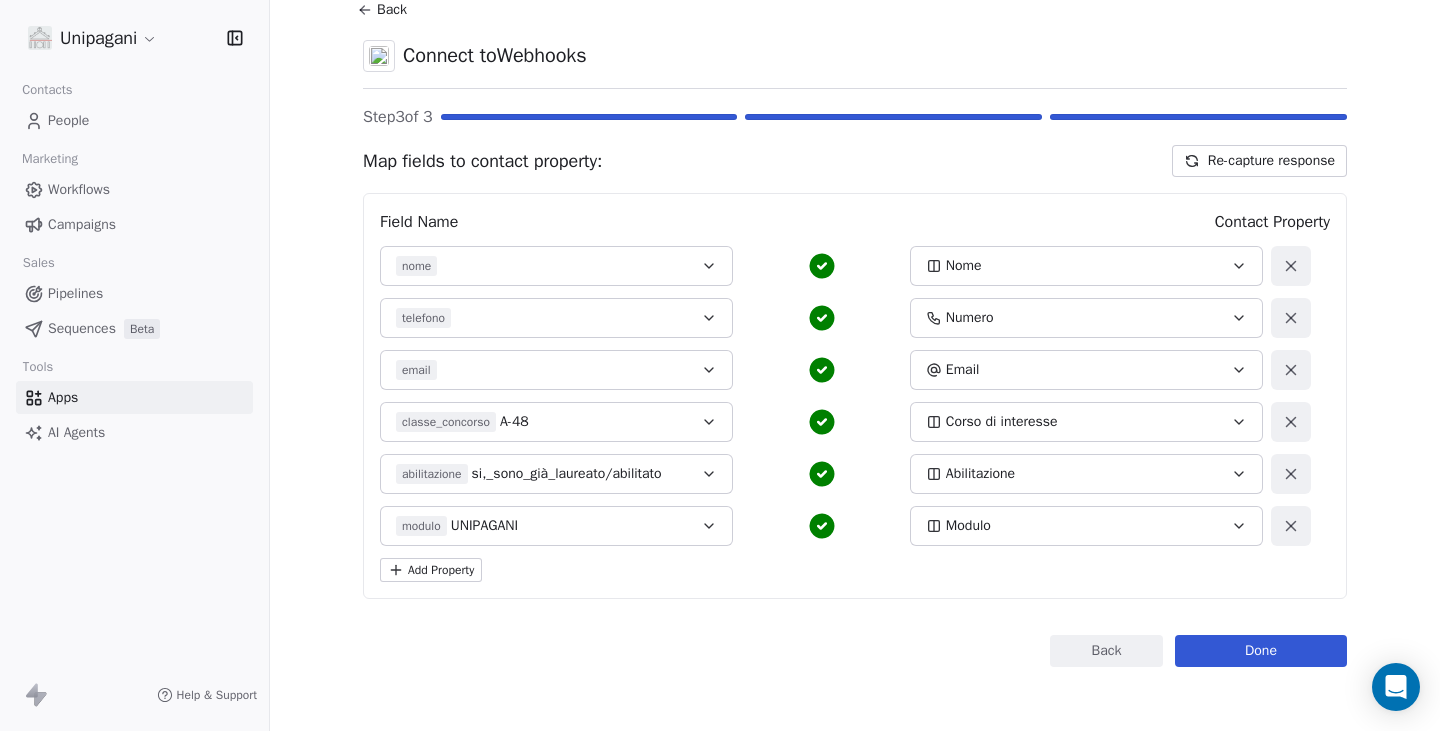 click on "modulo UNIPAGANI" at bounding box center [540, 526] 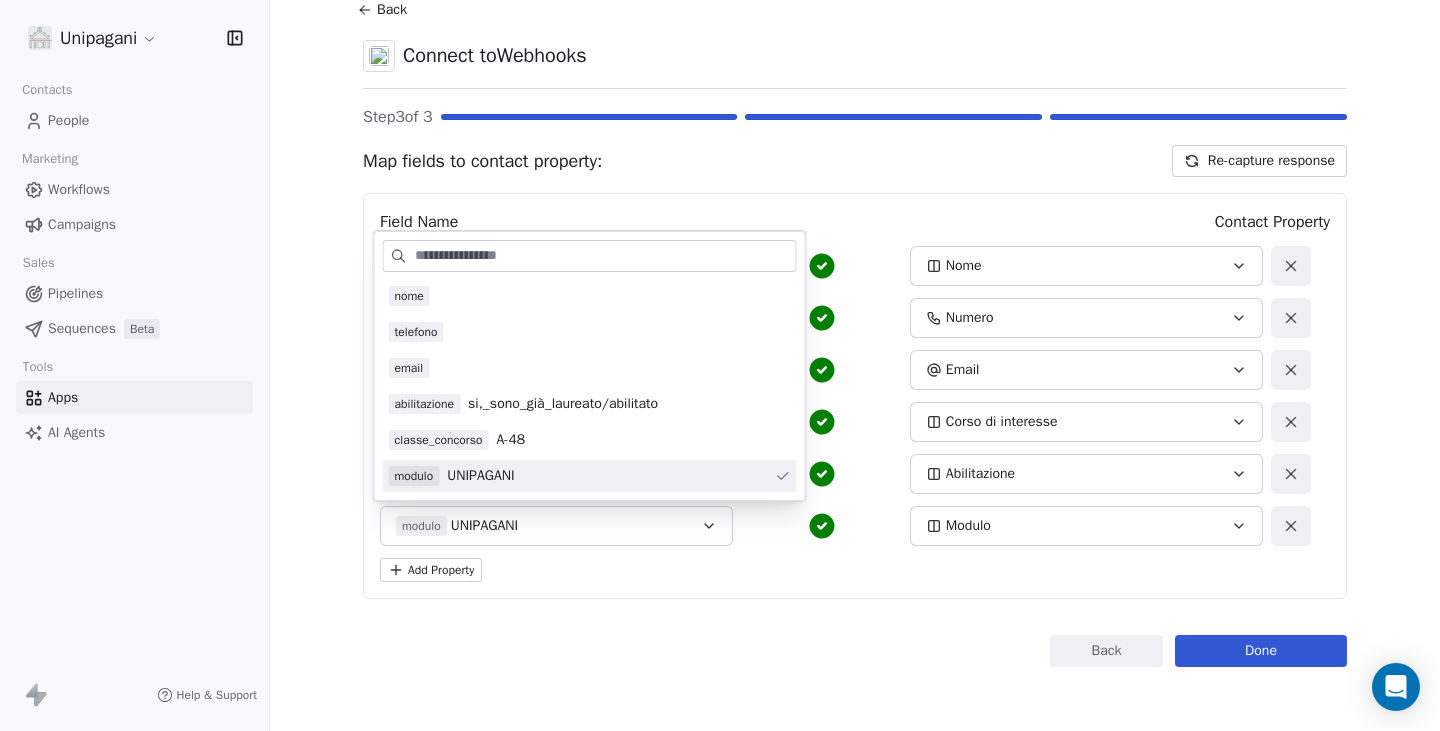 click on "Done" at bounding box center (1261, 651) 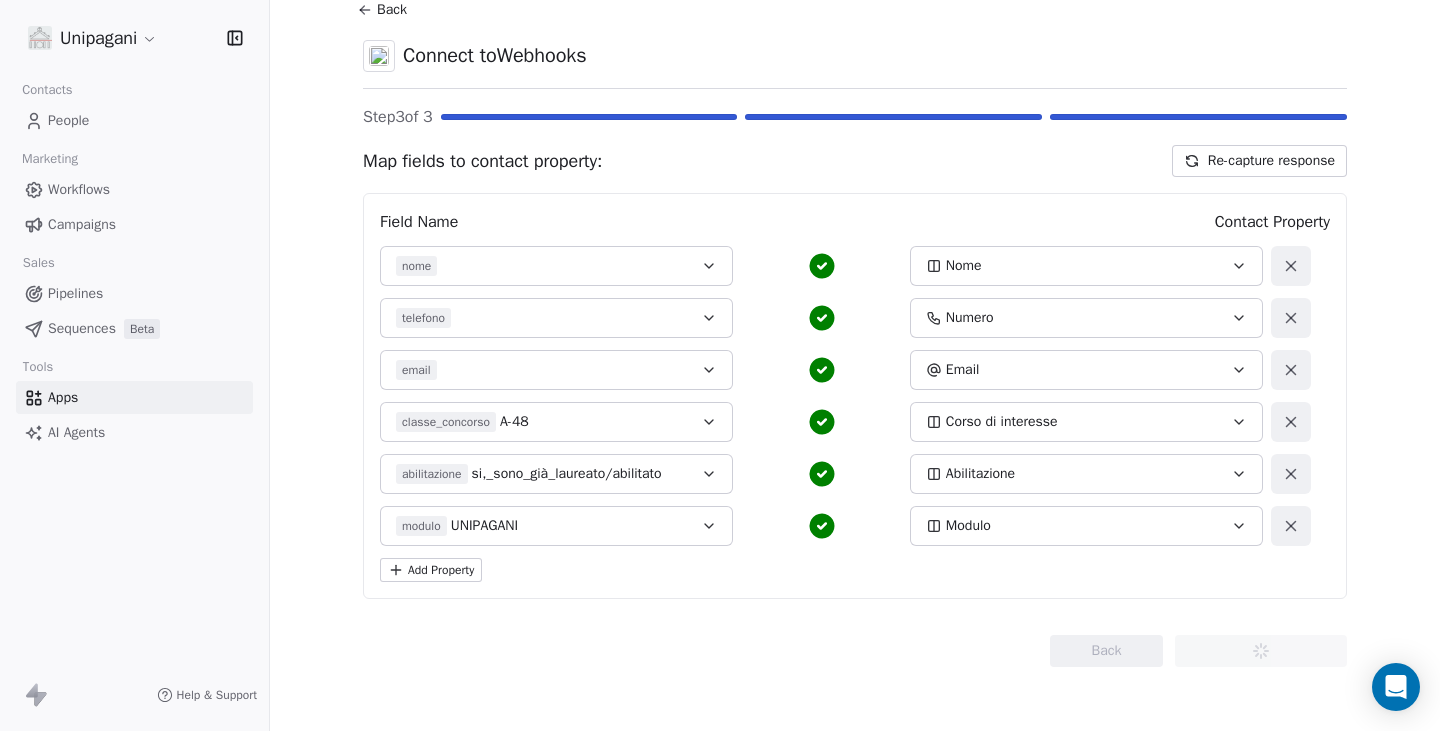 scroll, scrollTop: 0, scrollLeft: 0, axis: both 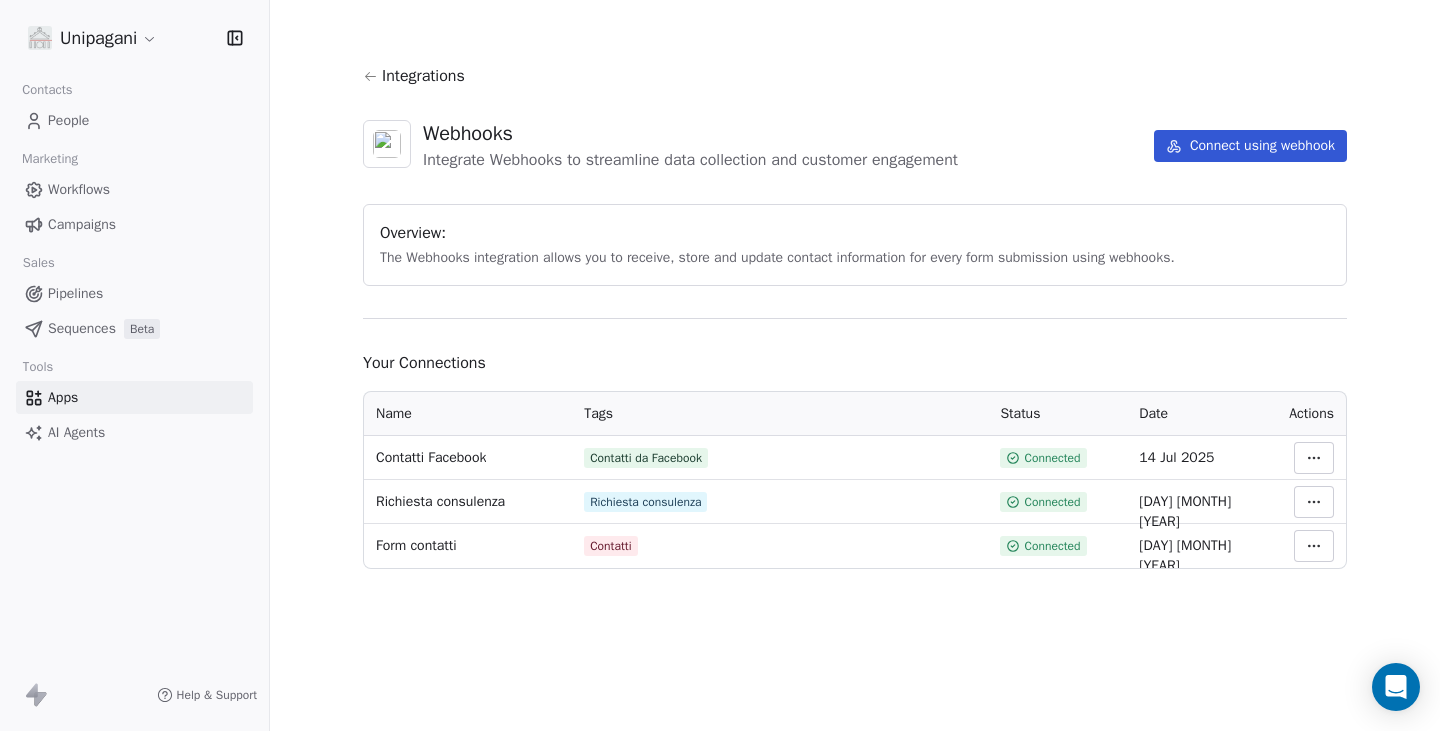 click on "People" at bounding box center [134, 120] 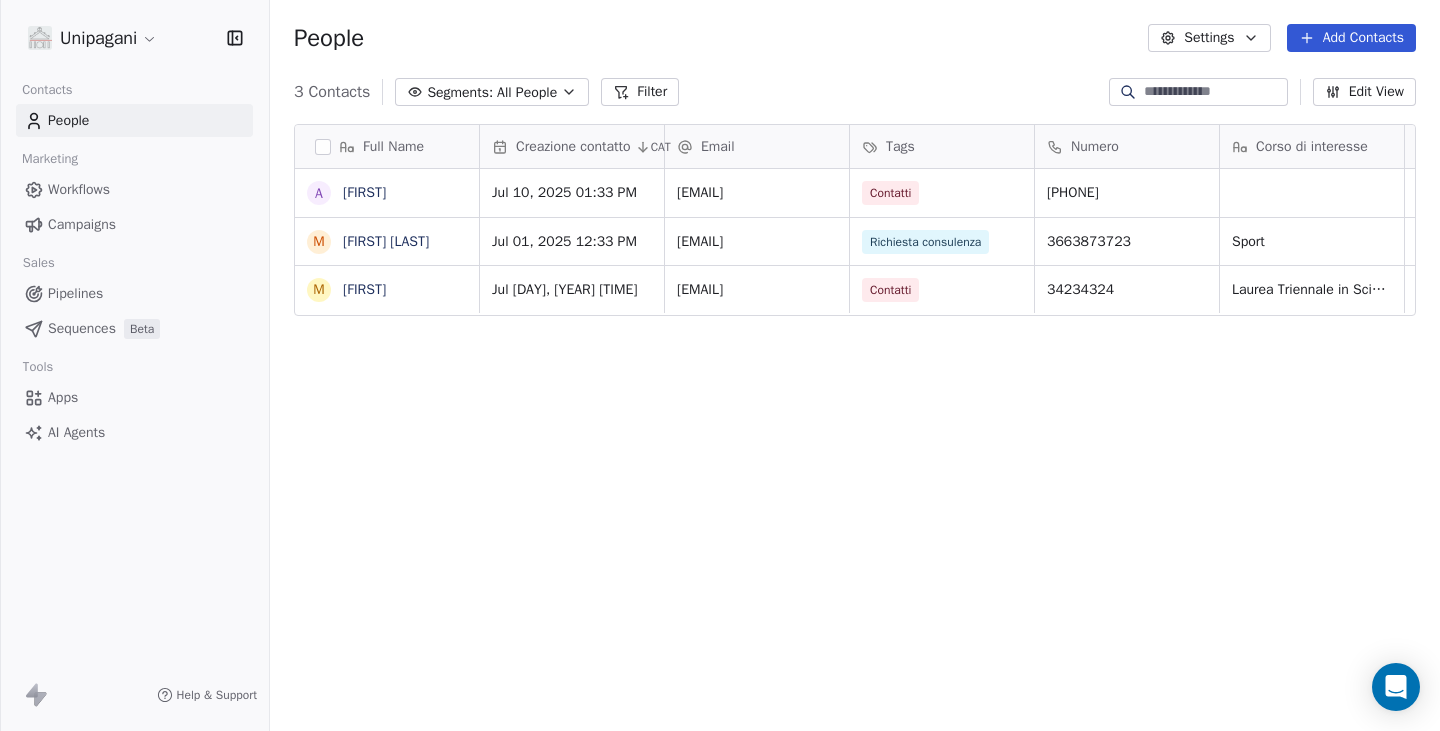 scroll, scrollTop: 15, scrollLeft: 16, axis: both 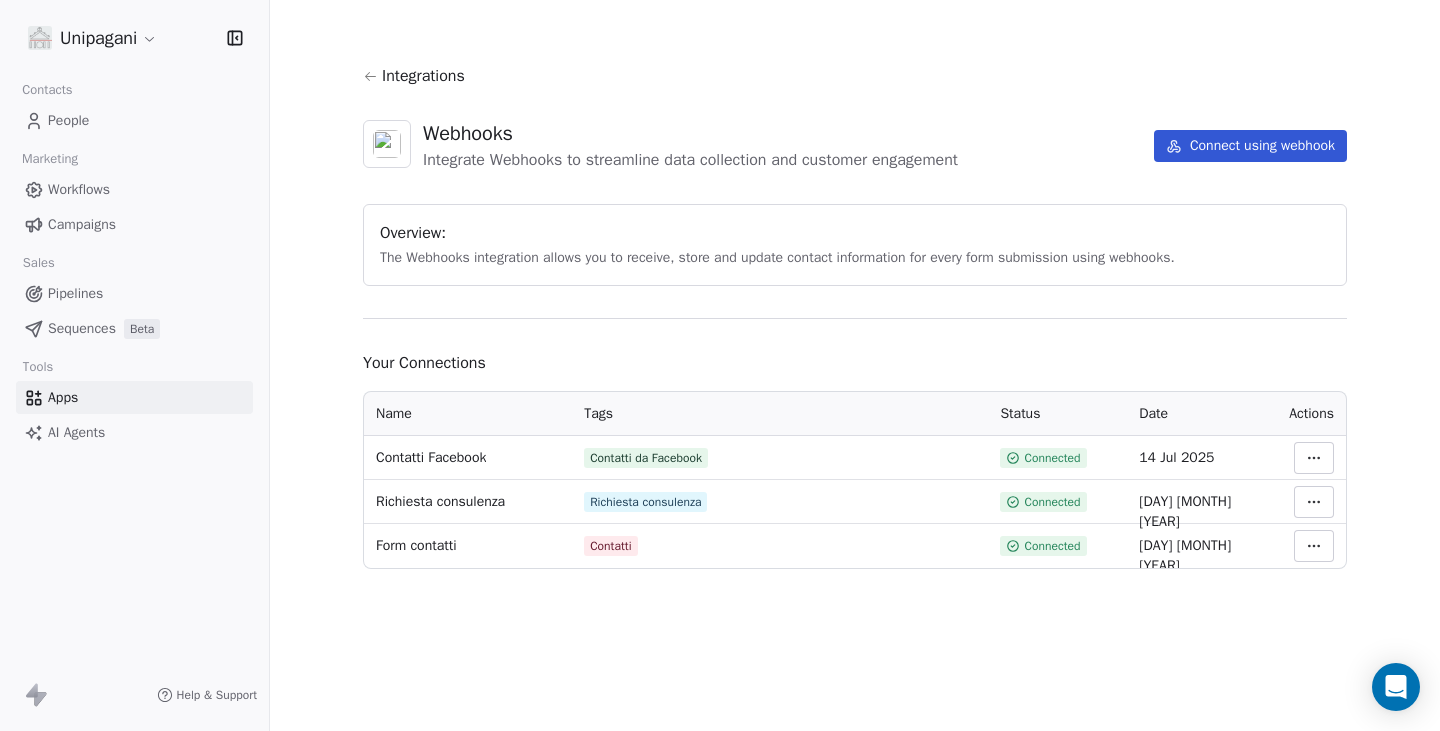 click on "People" at bounding box center [134, 120] 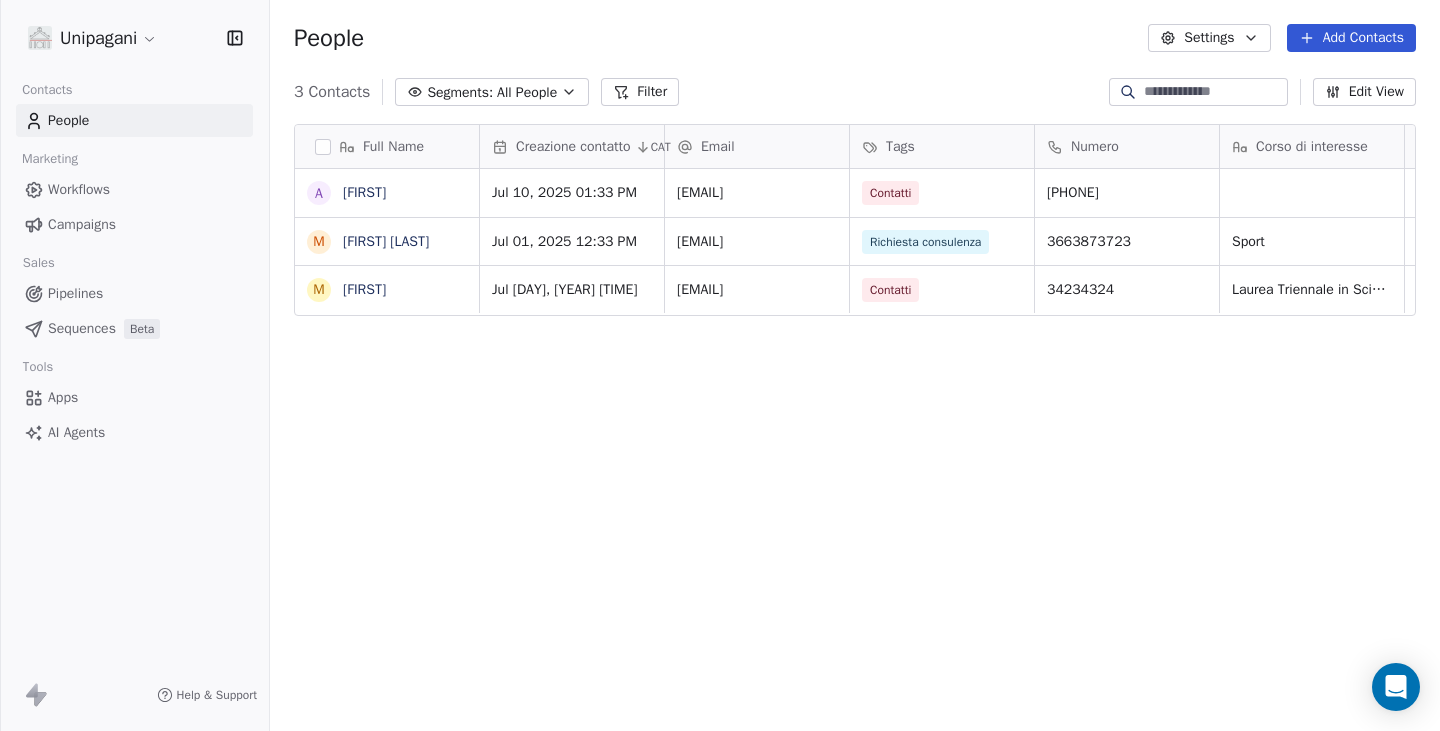 scroll, scrollTop: 15, scrollLeft: 16, axis: both 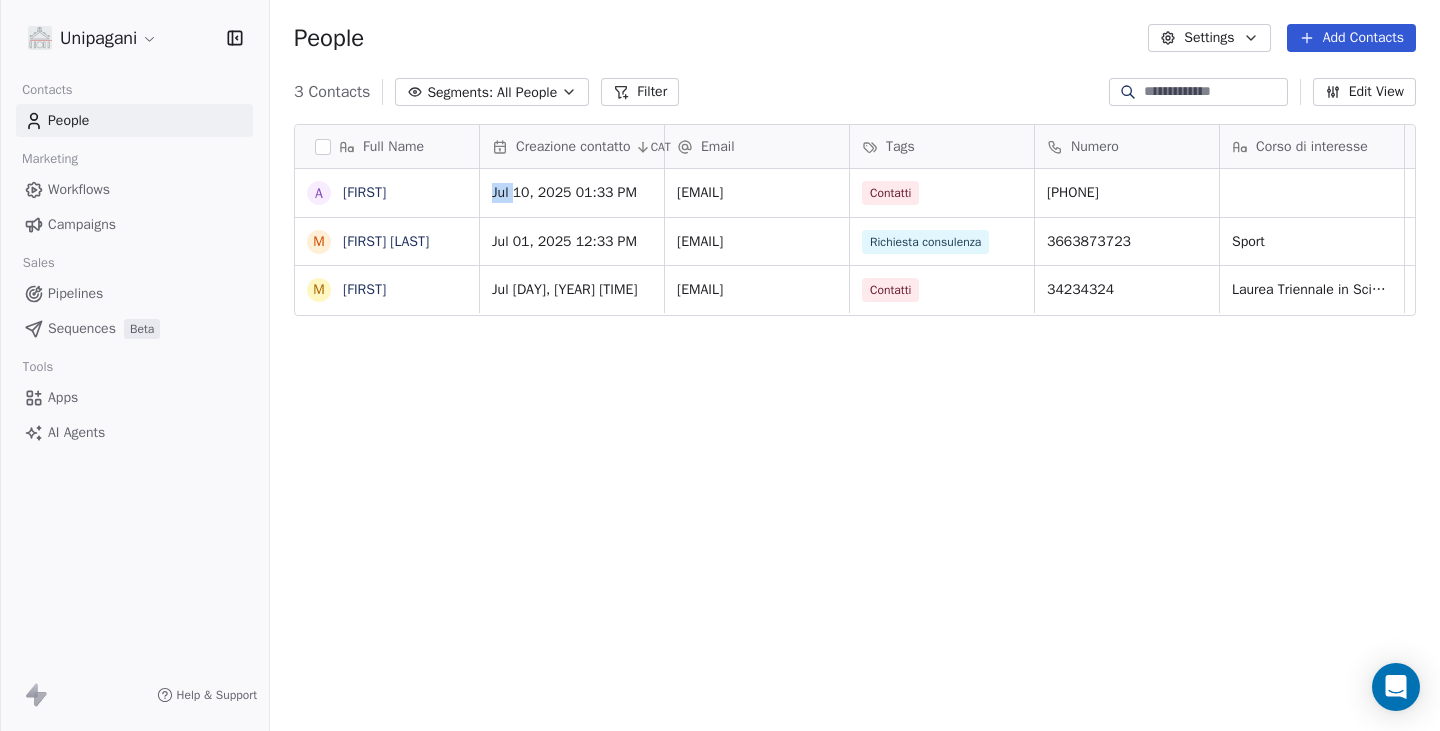 click on "Full Name A [FIRST] [LAST] M [FIRST] [LAST] M [FIRST] Creazione contatto CAT Email Tags Numero Corso di interesse Status Pagina web Accettazione privacy Messaggio Jul 10, 2025 01:33 PM [EMAIL] Contatti [PHONE] Nuovo contatto https://unipagani.it/contatti/ on Jul 01, 2025 12:33 PM [EMAIL] Richiesta consulenza [PHONE] Sport Chiuso https://unipagani.it/contatti/ on ewfwef Jul 01, 2025 10:13 AM [EMAIL] Contatti [PHONE] Laurea Triennale in Scienze Motorie (L-22) Nuovo contatto https://unipagani.it/contatti/ on fewfwef
To pick up a draggable item, press the space bar.
While dragging, use the arrow keys to move the item.
Press space again to drop the item in its new position, or press escape to cancel." at bounding box center [855, 429] 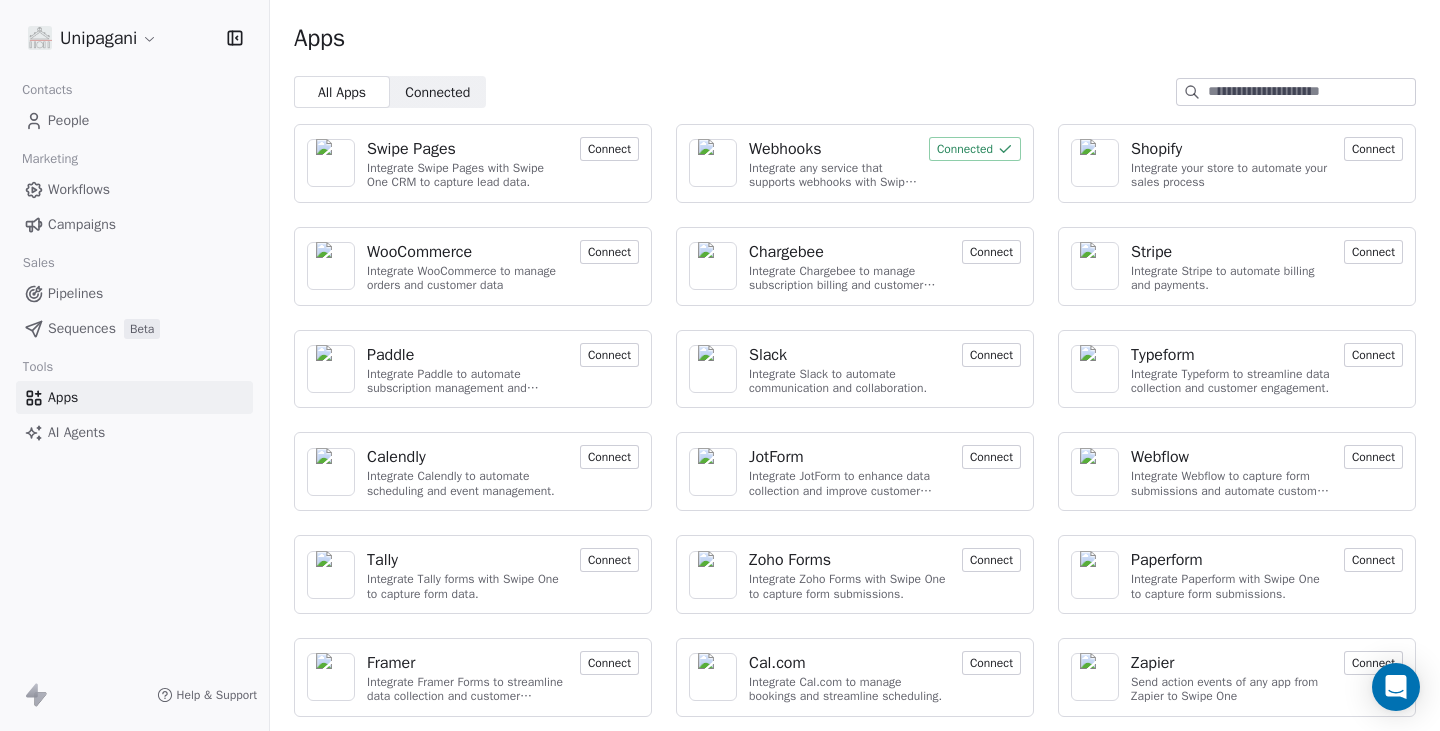 click on "Webhooks" at bounding box center [785, 149] 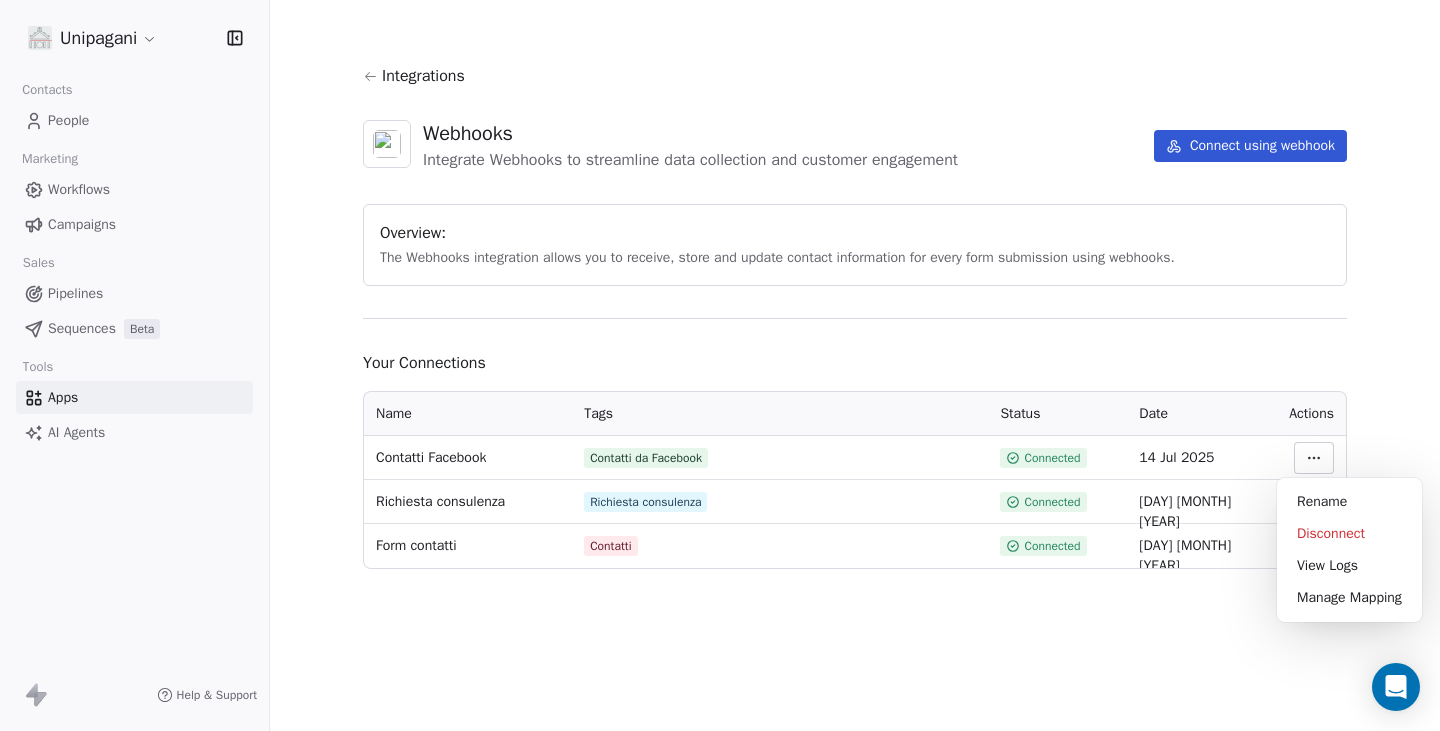 click on "Unipagani Contacts People Marketing Workflows Campaigns Sales Pipelines Sequences Beta Tools Apps AI Agents Help & Support Integrations Webhooks Integrate Webhooks to streamline data collection and customer engagement Connect using webhook Overview: The Webhooks integration allows you to receive, store and update contact information for every form submission using webhooks. Your Connections Name Tags Status Date Actions Contatti Facebook Contatti da Facebook Connected [DATE] Richiesta consulenza Richiesta consulenza Connected [DATE] Form contatti Contatti Connected [DATE] Rename Disconnect View Logs Manage Mapping" at bounding box center (720, 365) 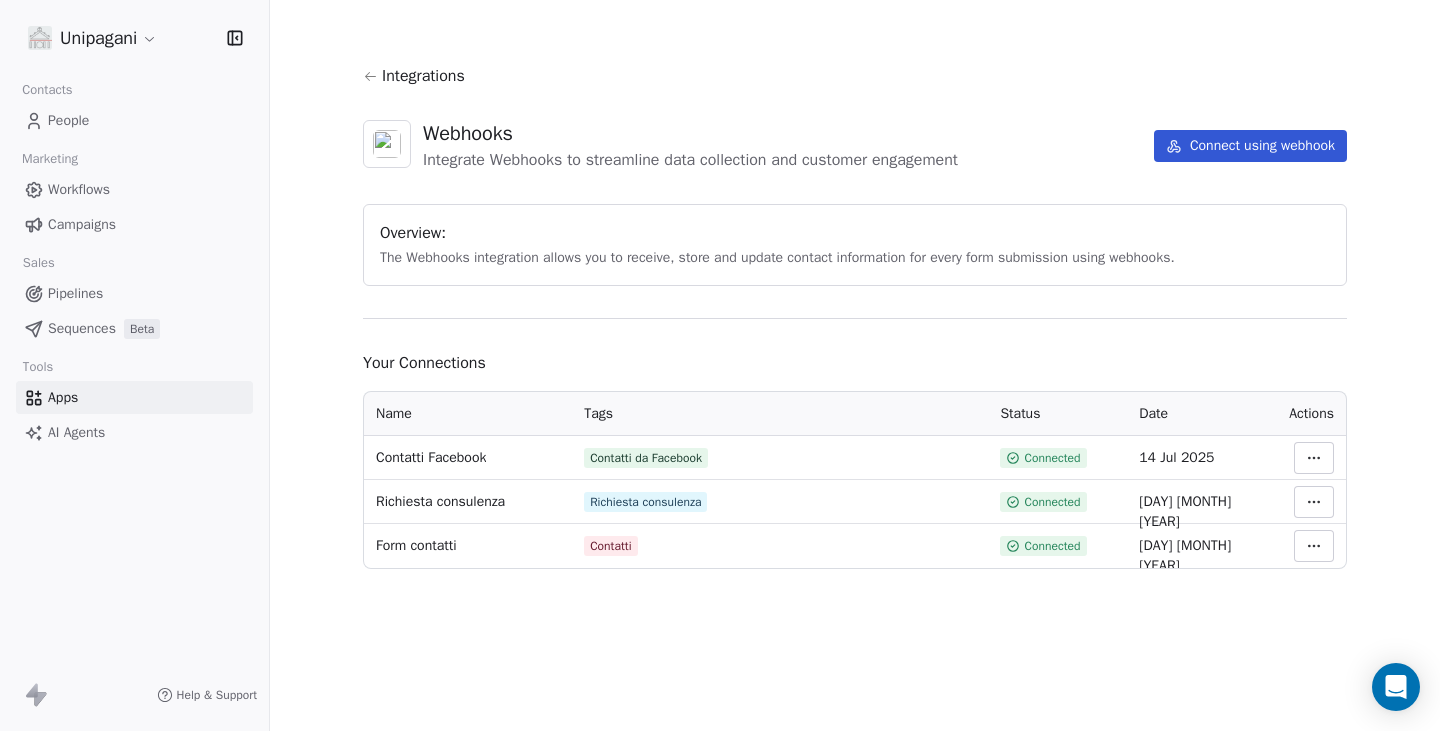 click on "People" at bounding box center [134, 120] 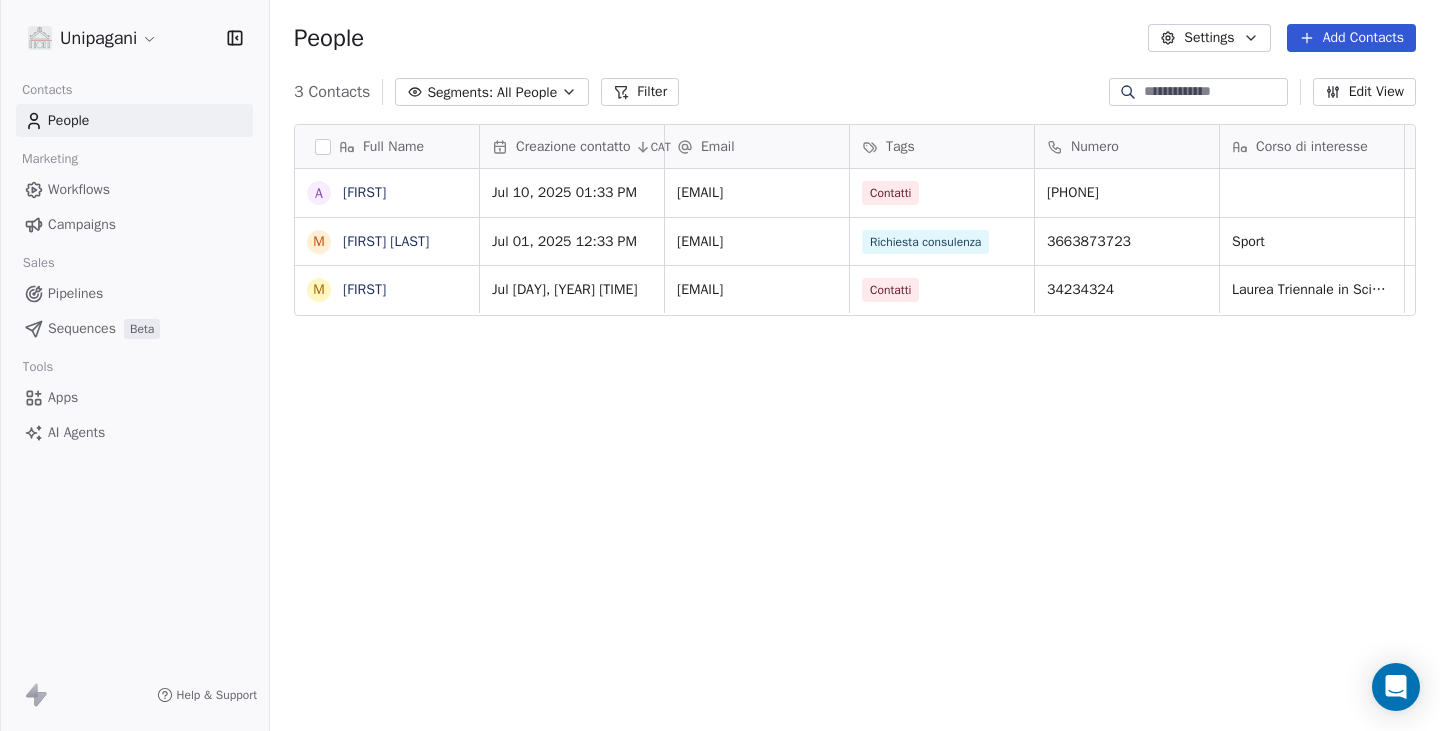scroll, scrollTop: 15, scrollLeft: 16, axis: both 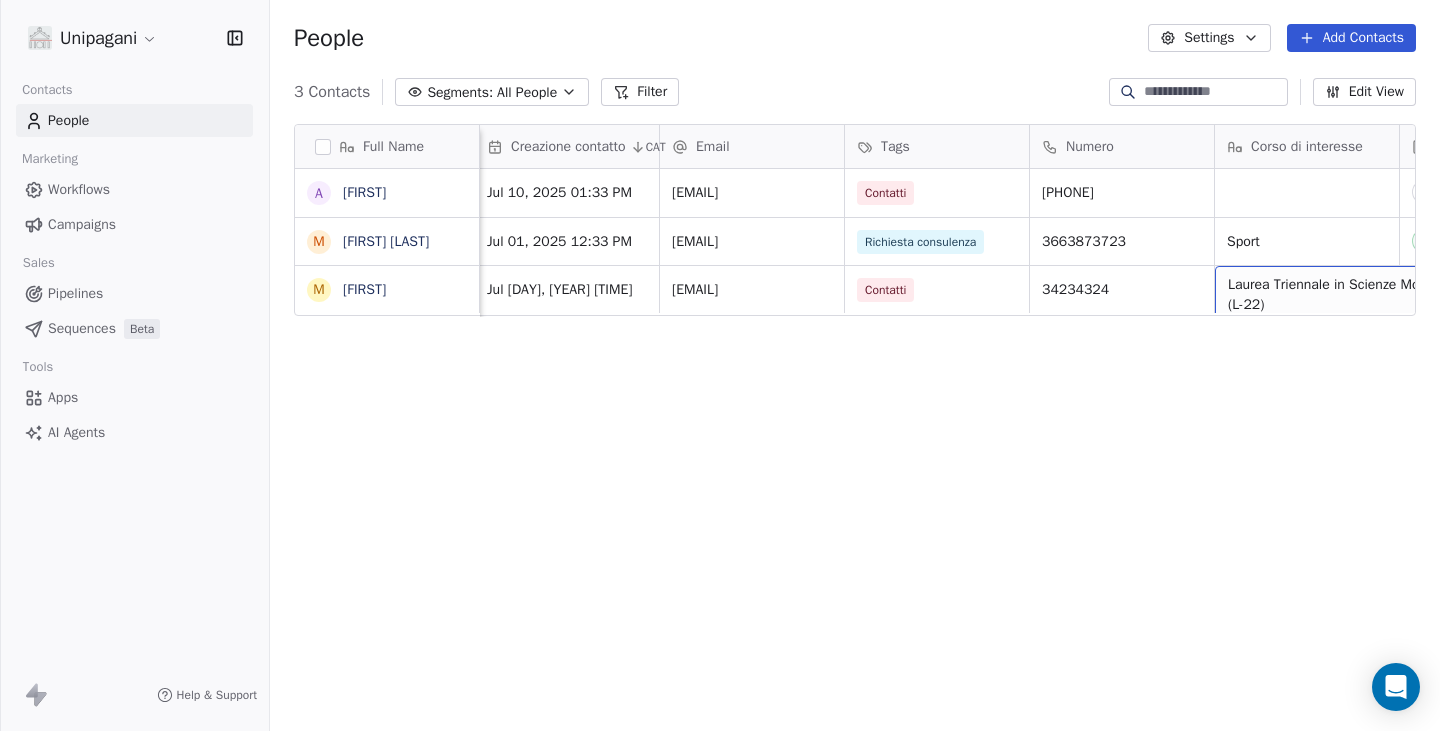 click on "Laurea Triennale in Scienze Motorie (L-22)" at bounding box center [1347, 295] 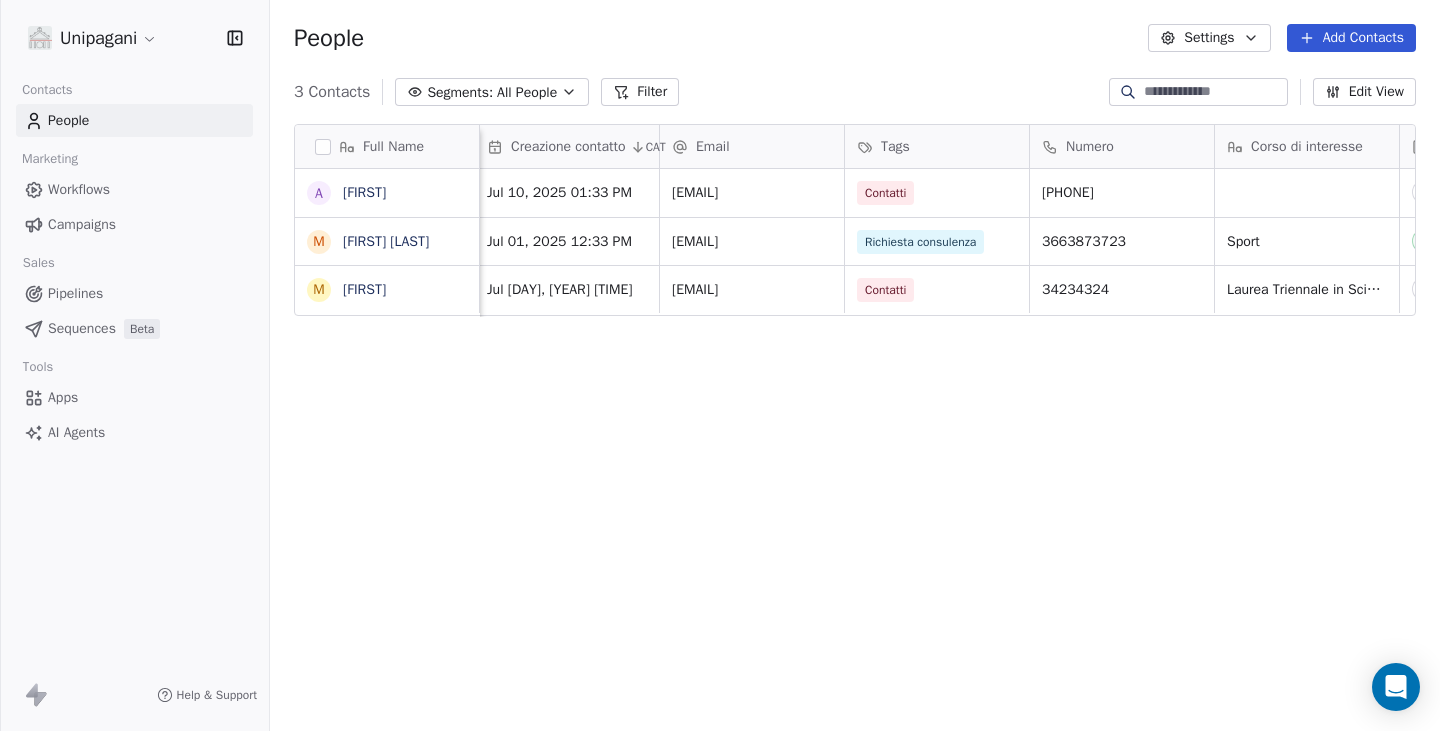 click on "Unipagani Contacts People Marketing Workflows Campaigns Sales Pipelines Sequences Beta Tools Apps AI Agents Help & Support People Settings Add Contacts 3 Contacts Segments: All People Filter Edit View Tag Add to Sequence Export Full Name A [FIRST] [LAST] M [FIRST] [LAST] M [FIRST] Creazione contatto CAT Email Tags Numero Corso di interesse Status Pagina web Accettazione privacy Messaggio Jul 10, 2025 01:33 PM [EMAIL] Contatti [PHONE] Nuovo contatto https://unipagani.it/contatti/ on Jul 01, 2025 12:33 PM [EMAIL] Richiesta consulenza [PHONE] Sport Chiuso https://unipagani.it/contatti/ on ewfwef Jul 01, 2025 10:13 AM [EMAIL] Contatti [PHONE] Laurea Triennale in Scienze Motorie (L-22) Nuovo contatto https://unipagani.it/contatti/ on fewfwef
To pick up a draggable item, press the space bar.
While dragging, use the arrow keys to move the item.
Press space again to drop the item in its new position, or press escape to cancel." at bounding box center [720, 365] 